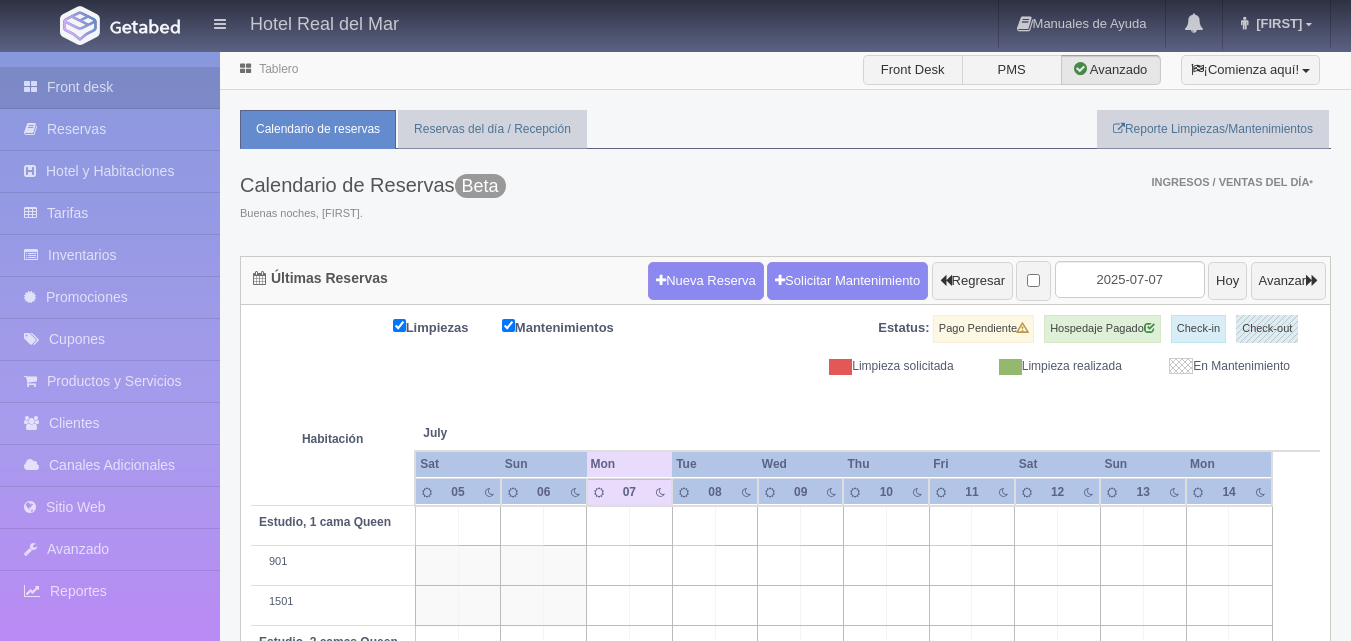 scroll, scrollTop: 0, scrollLeft: 0, axis: both 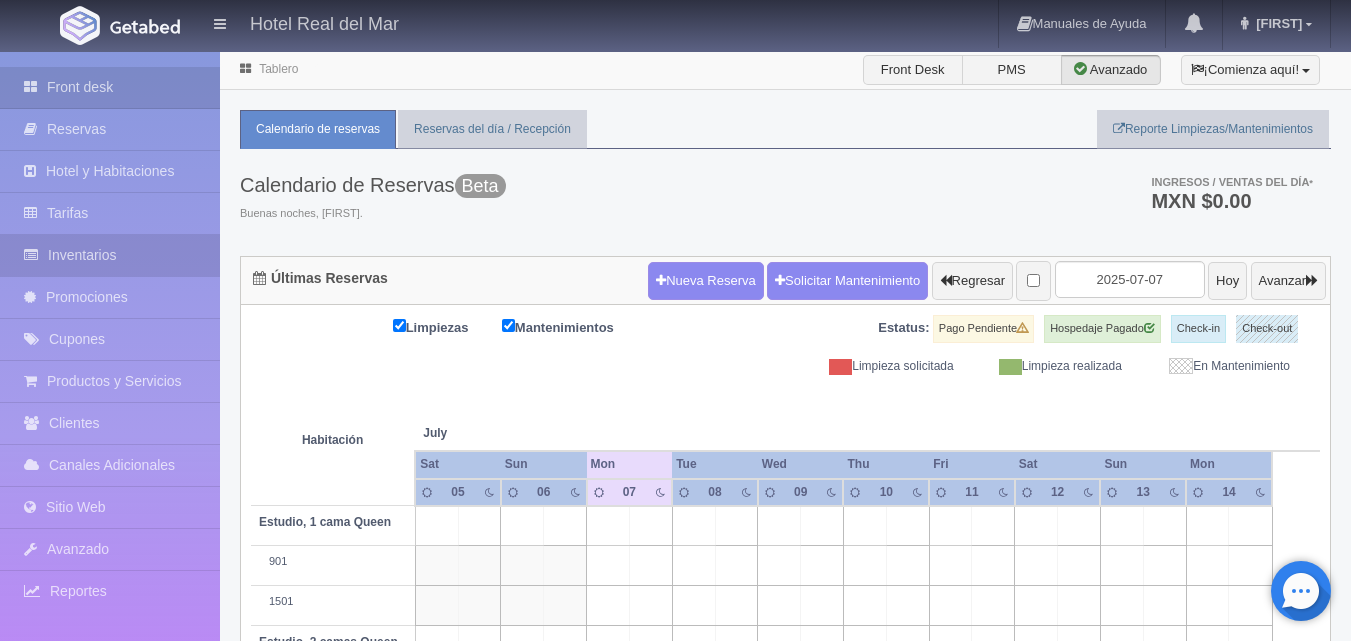 click on "Inventarios" at bounding box center (110, 255) 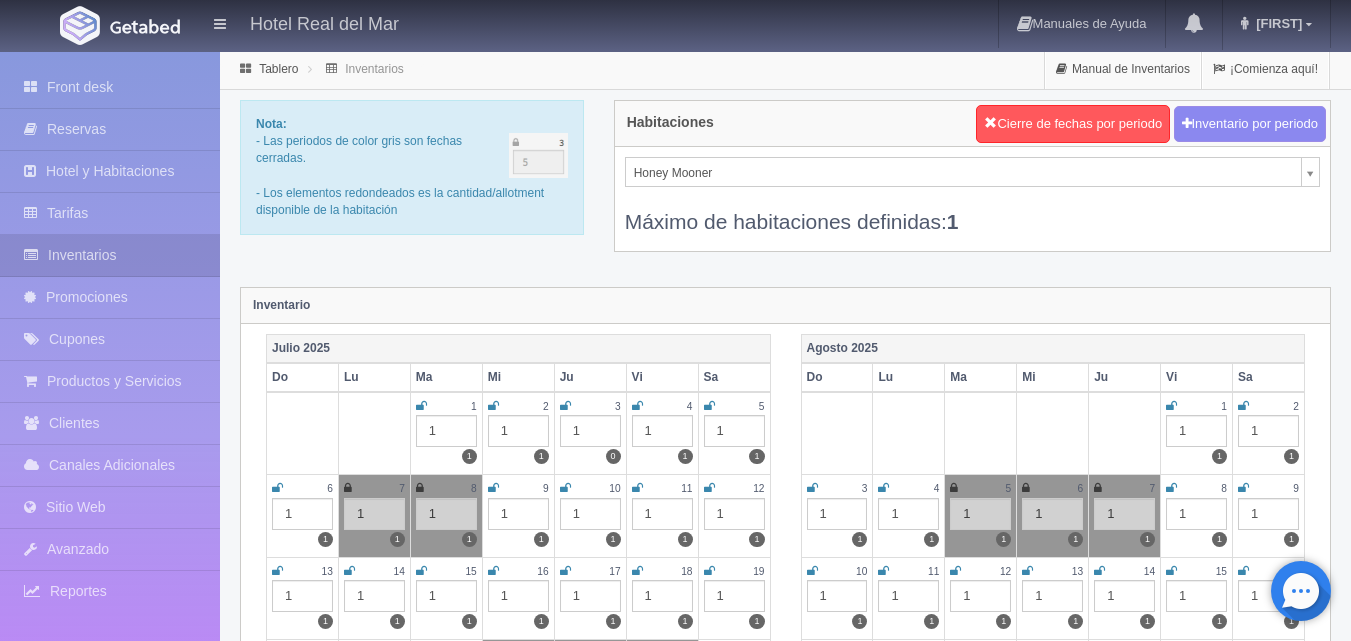 scroll, scrollTop: 0, scrollLeft: 0, axis: both 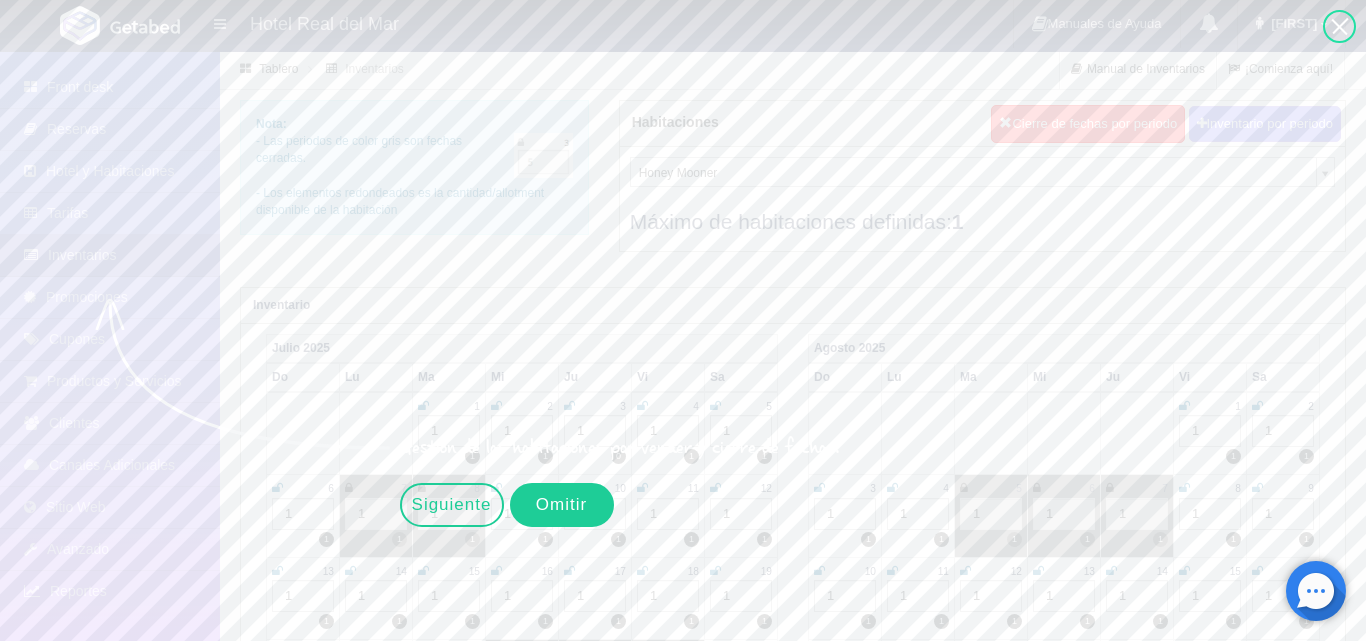 click on "Omitir" at bounding box center [562, 505] 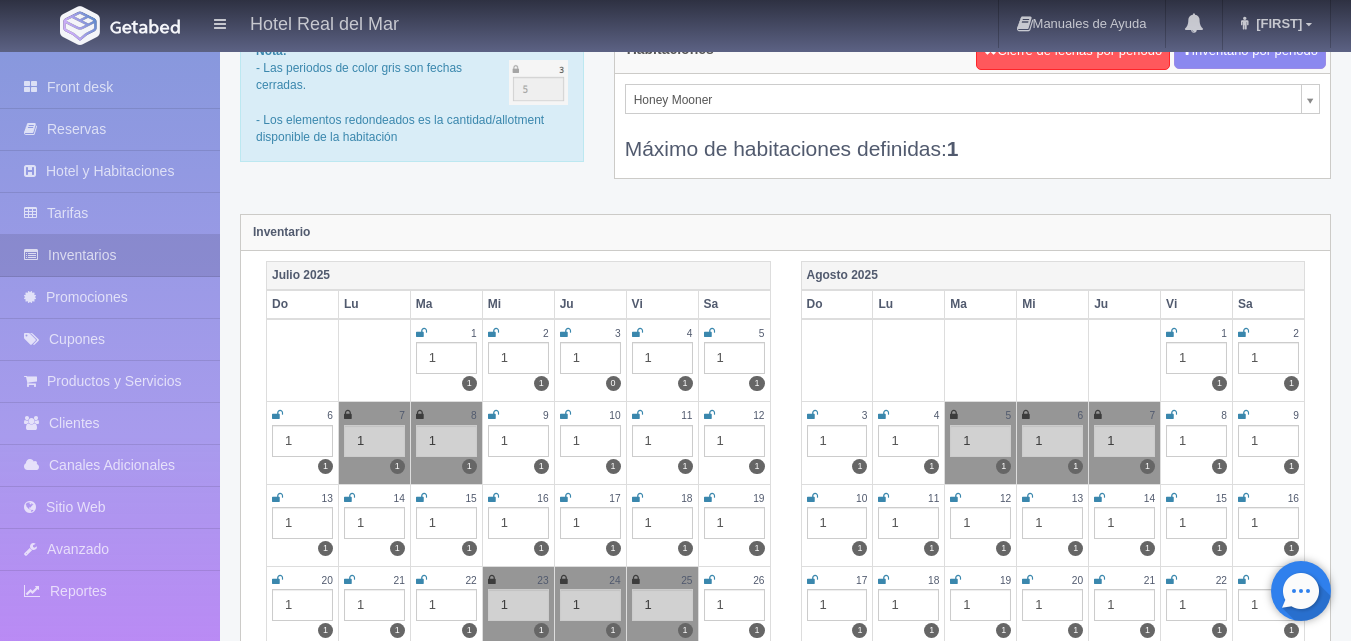 scroll, scrollTop: 0, scrollLeft: 0, axis: both 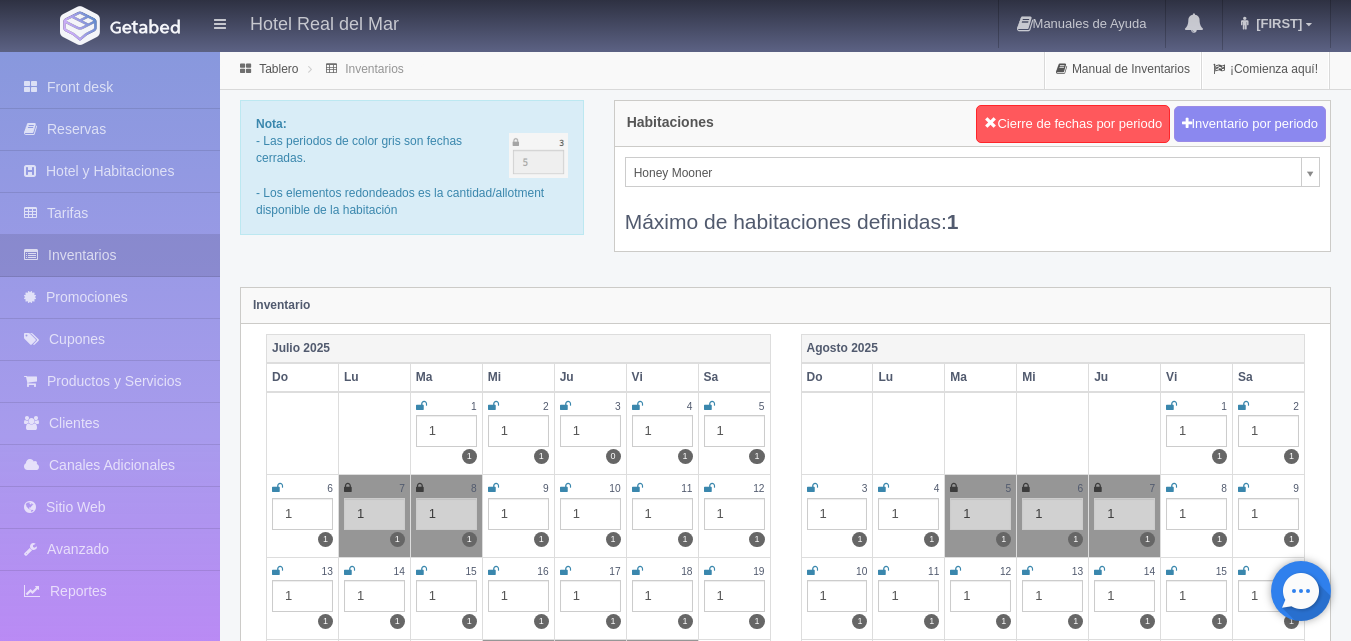 click on "1" at bounding box center (590, 431) 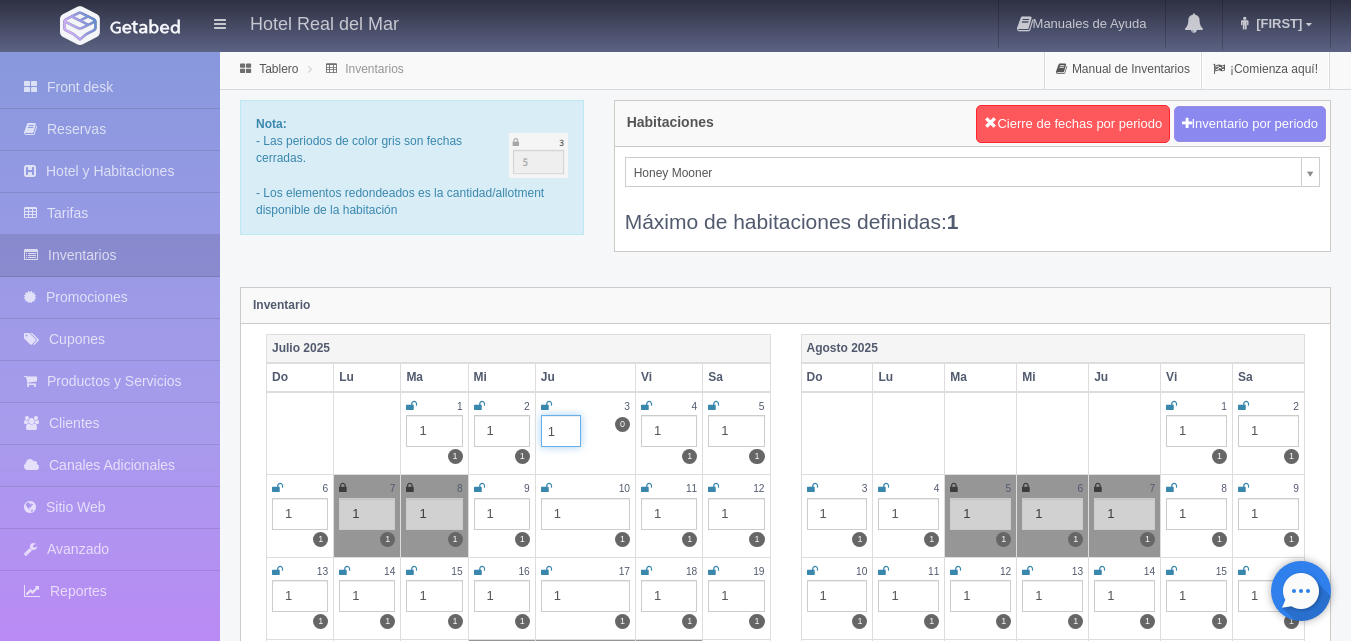click on "1" at bounding box center [561, 431] 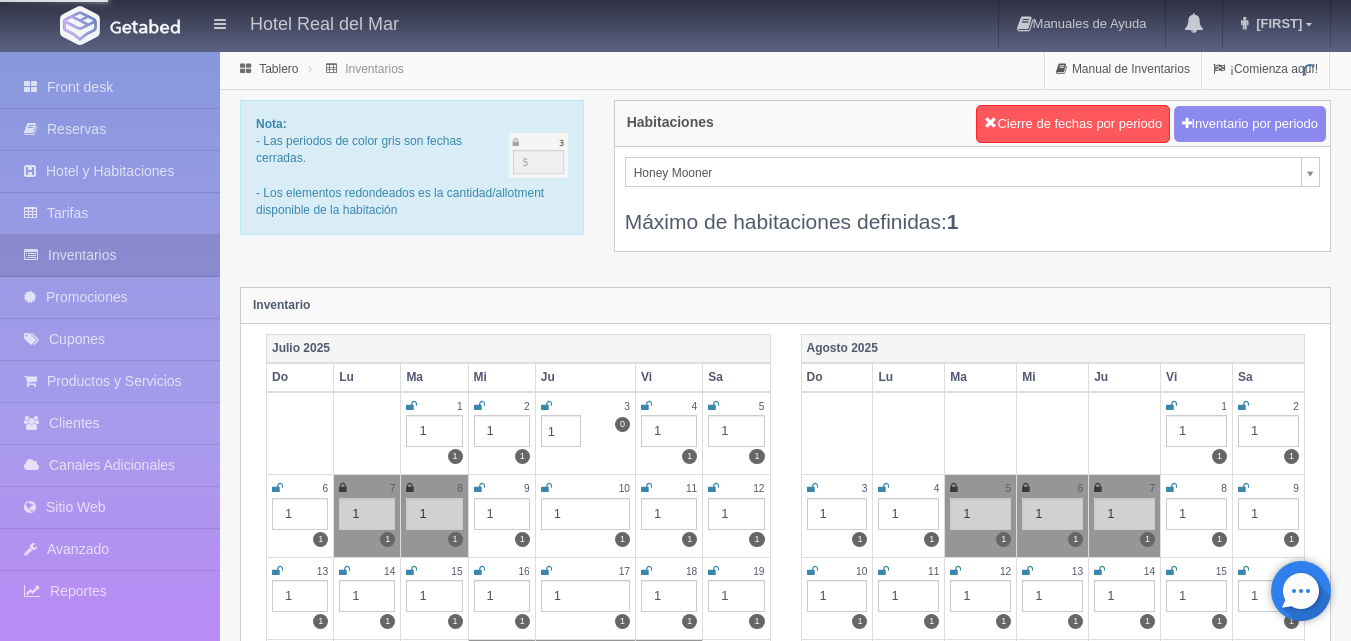 click on "Tablero
Inventarios
Manual de Inventarios
¡Comienza aquí!" at bounding box center (785, 70) 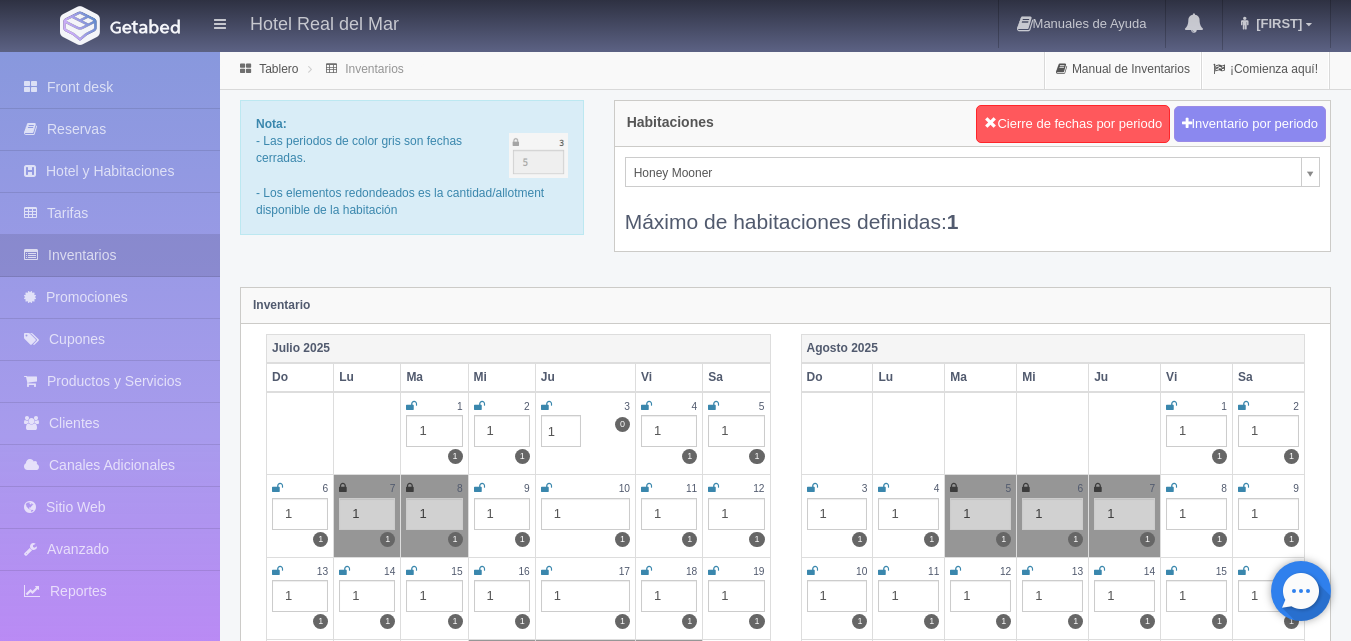 click on "Hotel Real del Mar
Manuales de Ayuda
Actualizaciones recientes
Maribel
Mi Perfil
Salir / Log Out
Procesando...
Front desk
Reservas
Hotel y Habitaciones
Tarifas
Inventarios
Promociones
Cupones
Productos y Servicios
Clientes
Canales Adicionales
Facebook Fan Page" at bounding box center (675, 1777) 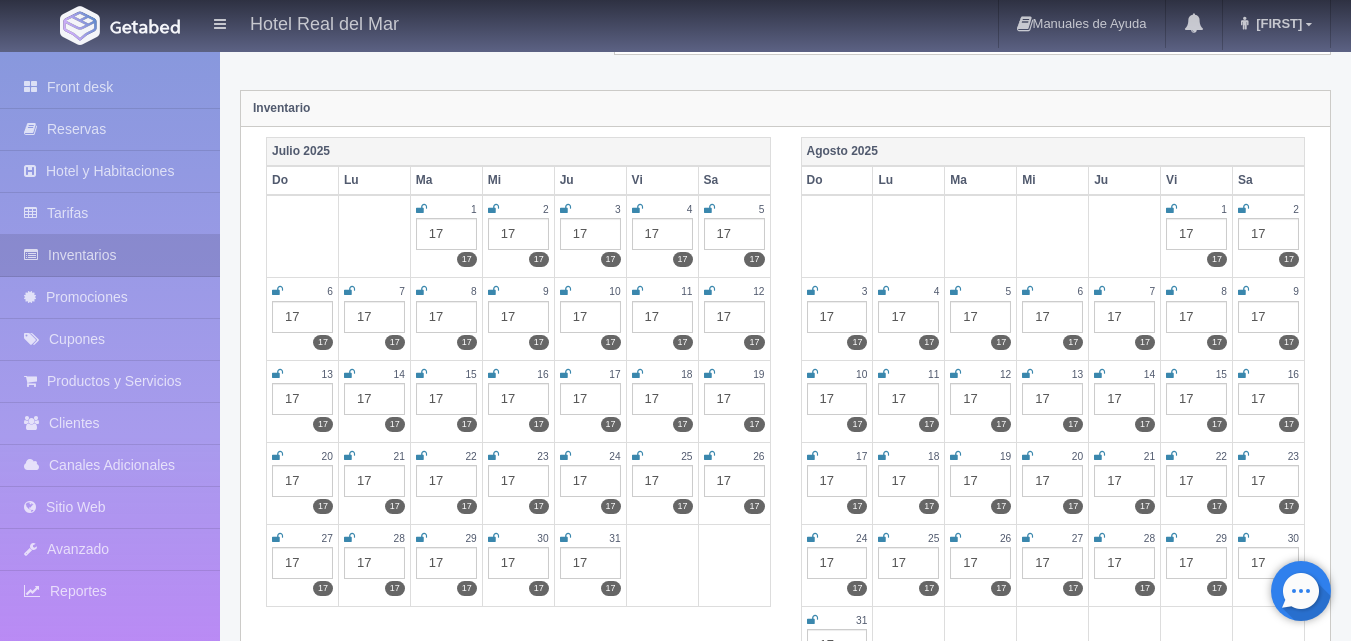 scroll, scrollTop: 200, scrollLeft: 0, axis: vertical 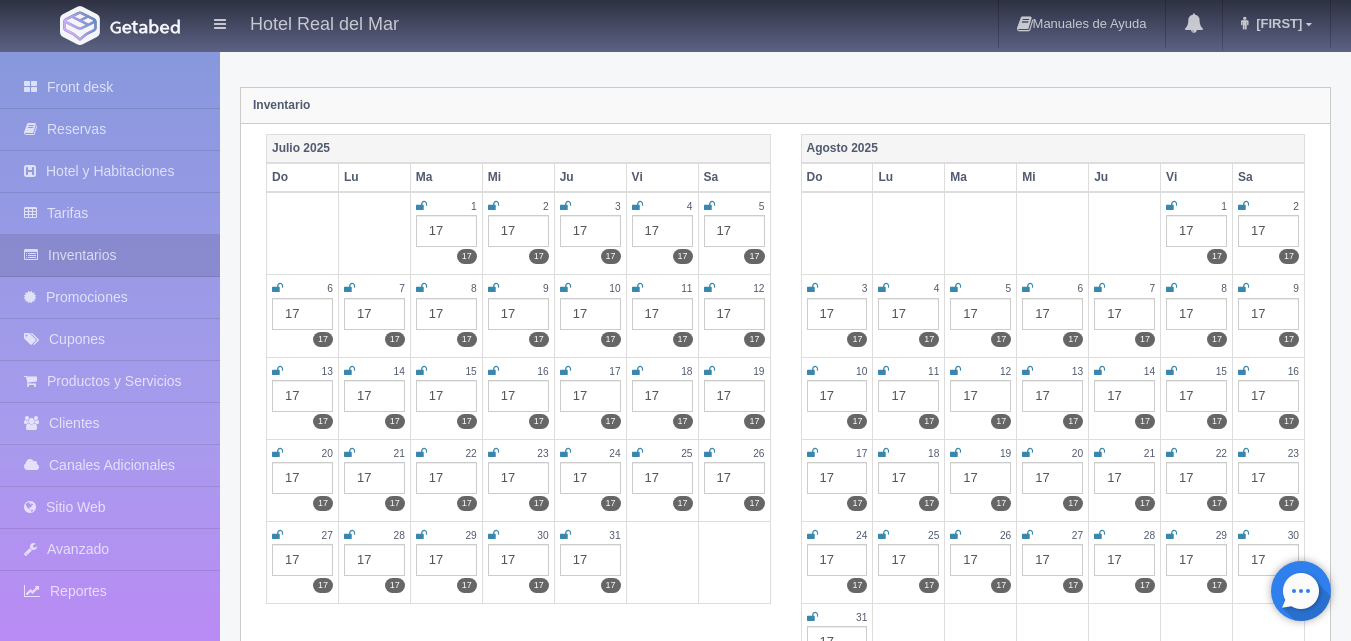 click on "17" at bounding box center [734, 396] 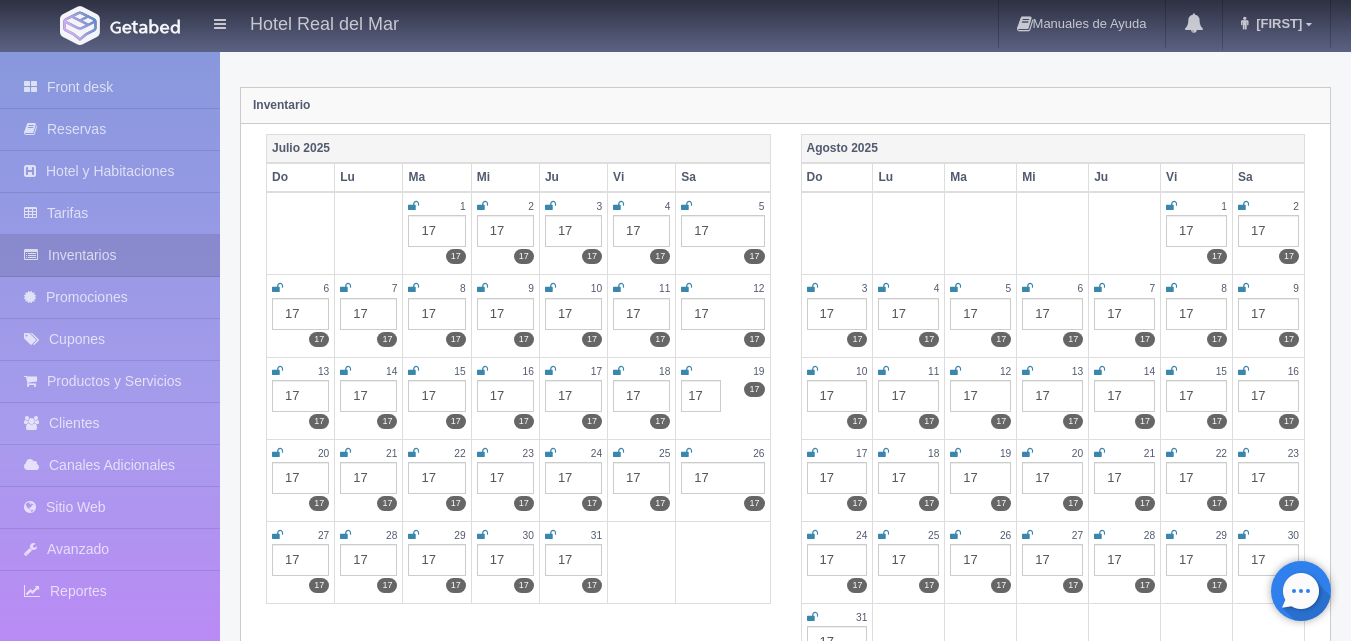 click on "19 17   17   17" at bounding box center (723, 398) 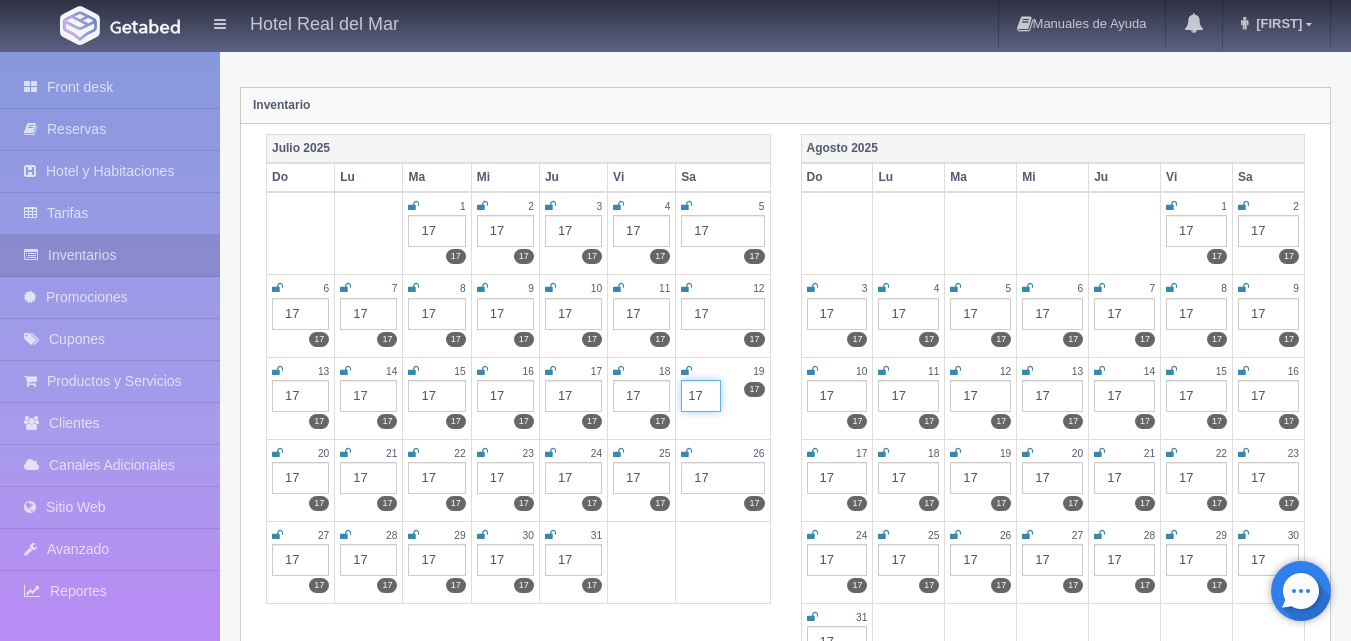 click on "17" at bounding box center [701, 396] 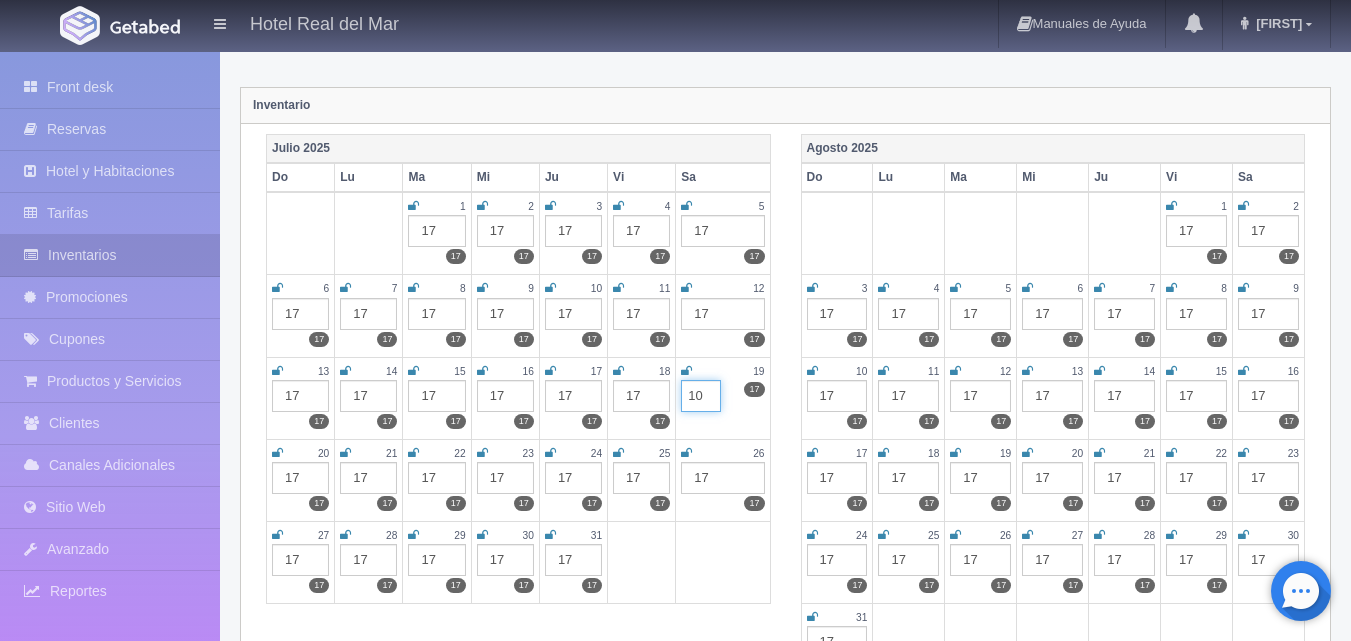 type on "10" 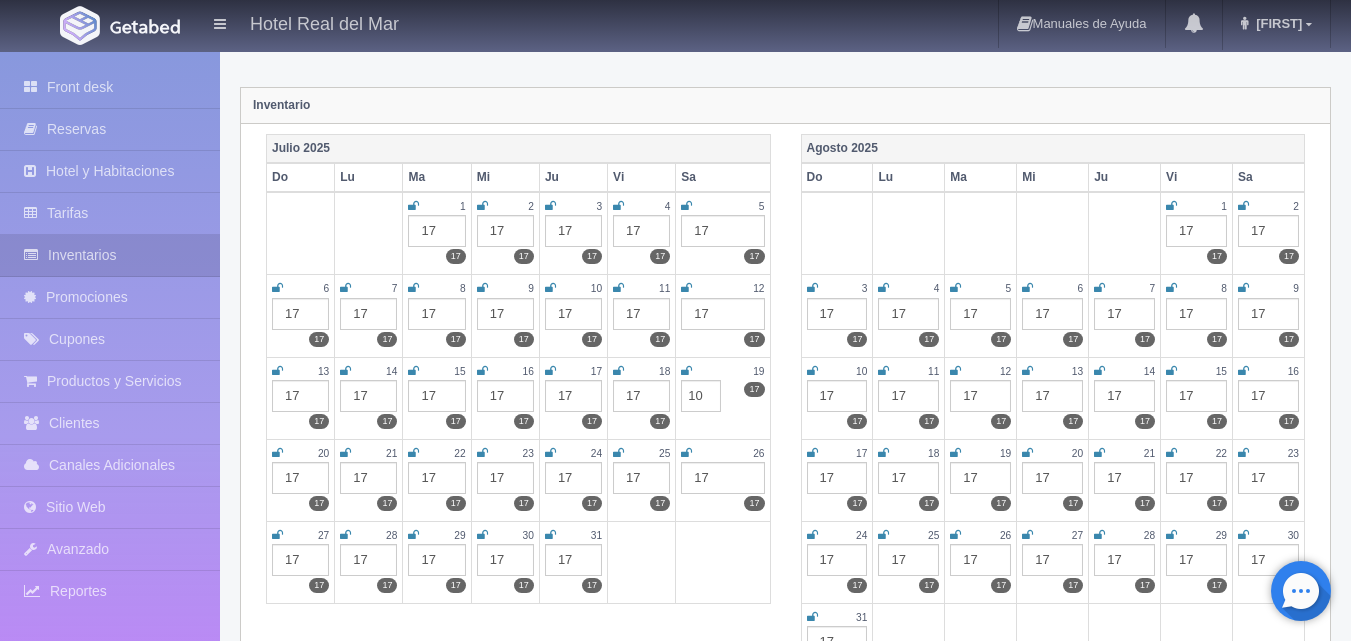 click on "Habitaciones
Cierre de fechas por periodo
Inventario por periodo
Suite, 2 camas Queen
Honey Mooner
Estudio, 1 cama Queen
Suite, 1 cama King
Estudio, 2 camas Queen
Suite, 2 camas Queen
Máximo de habitaciones definidas:  17" at bounding box center (972, -12) 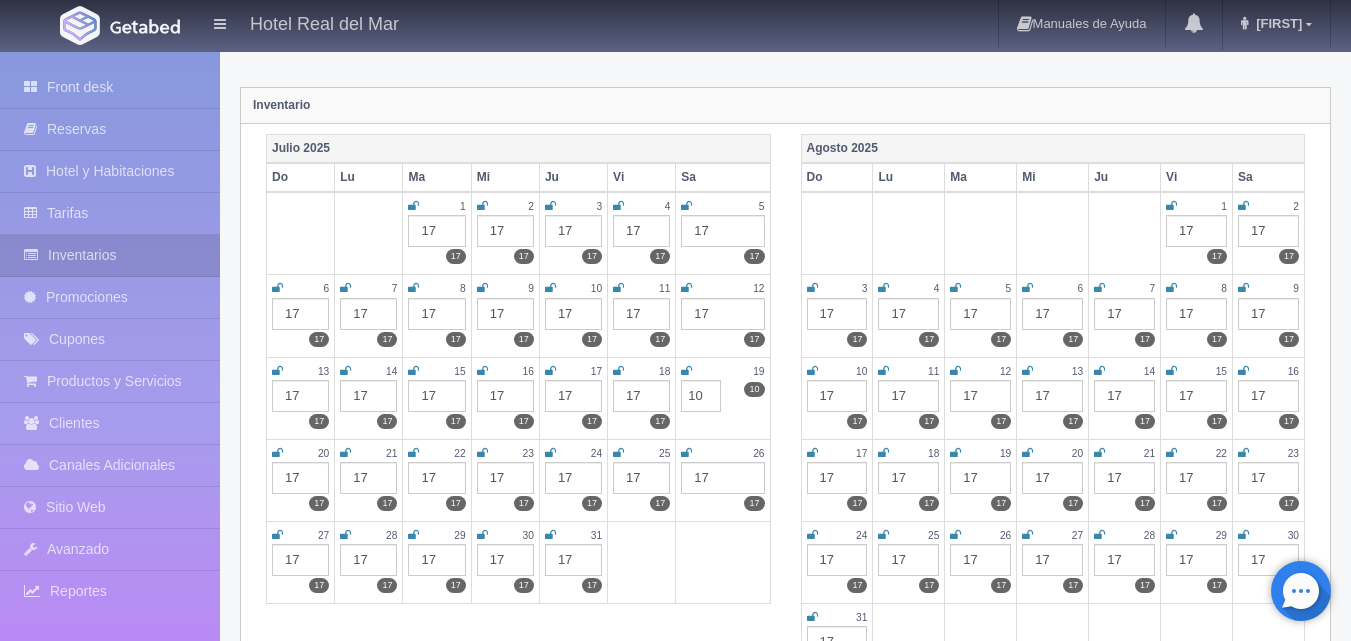 click on "17" at bounding box center (641, 396) 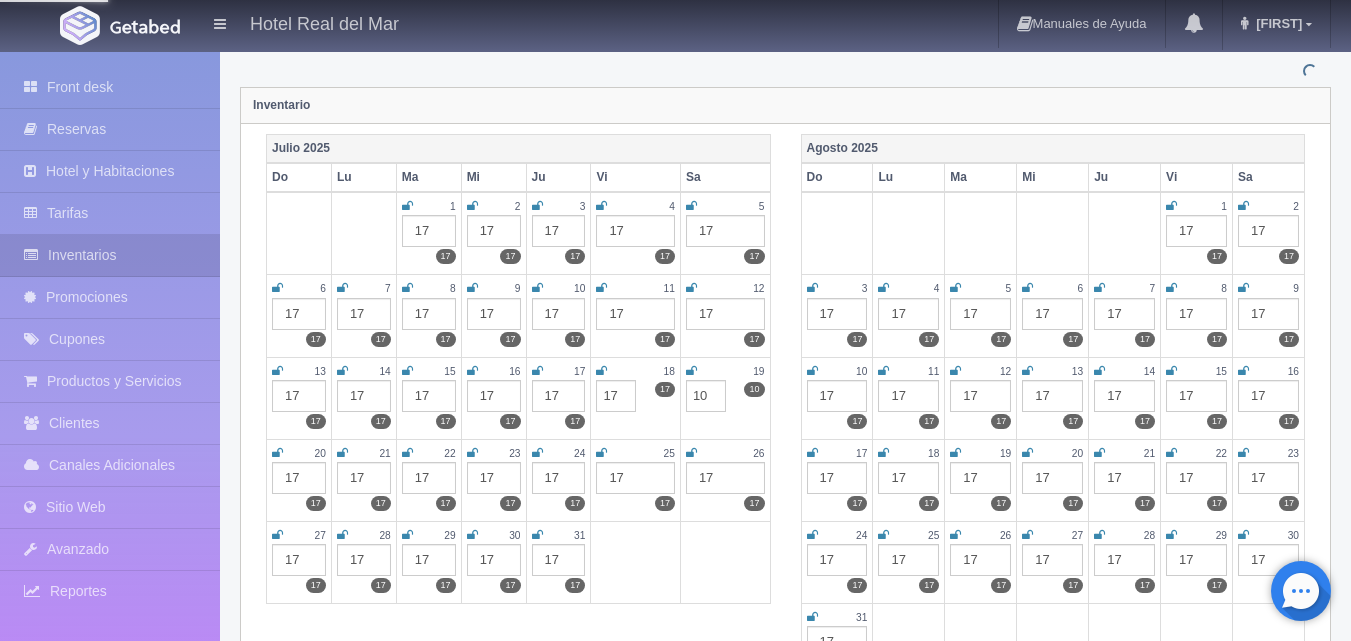 click on "18 17   17   17" at bounding box center [636, 398] 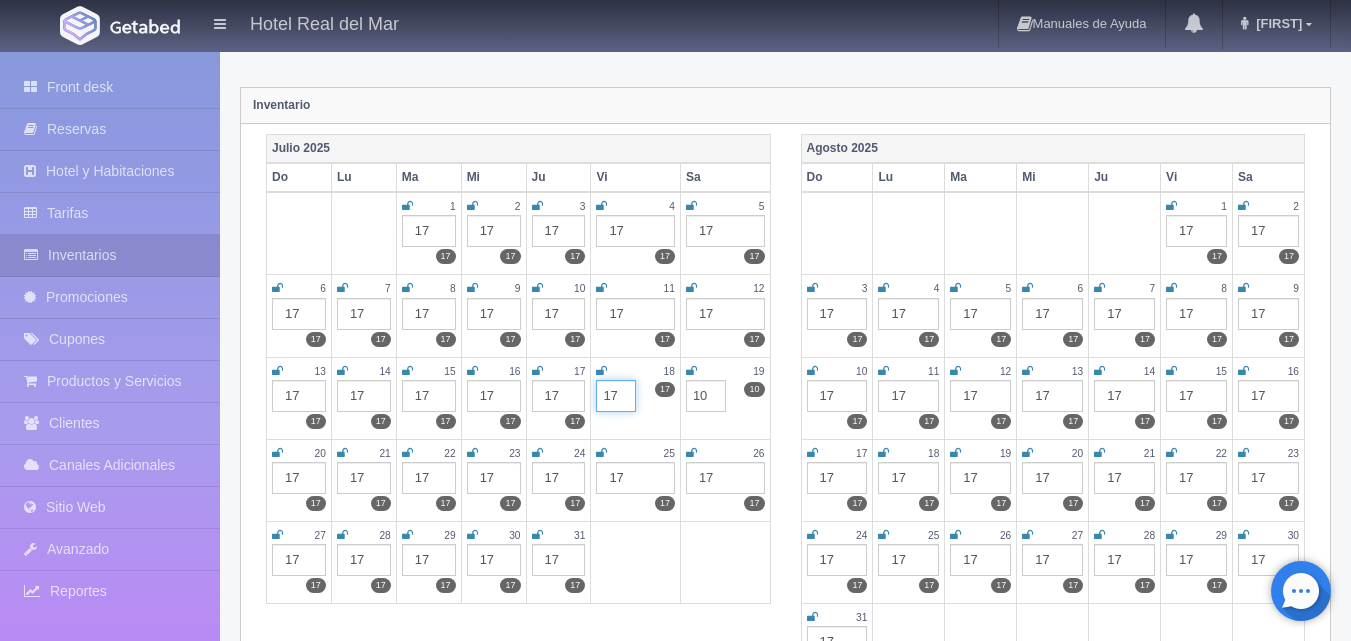 click on "17" at bounding box center [616, 396] 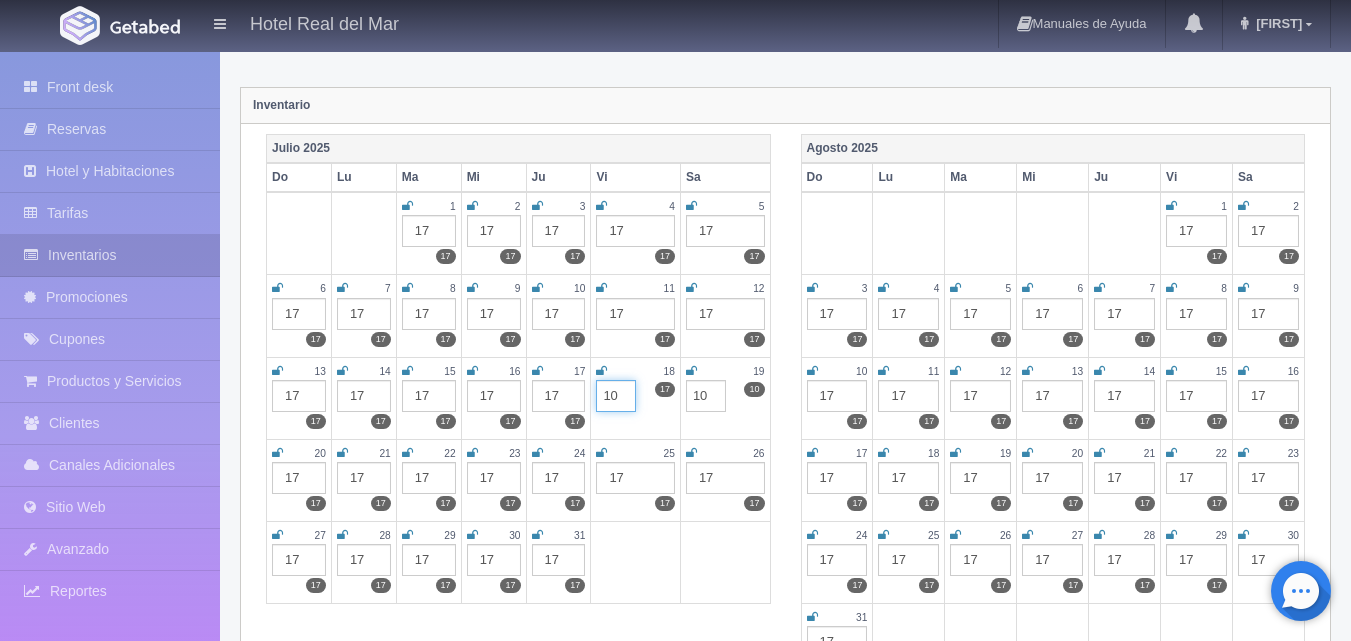 type on "10" 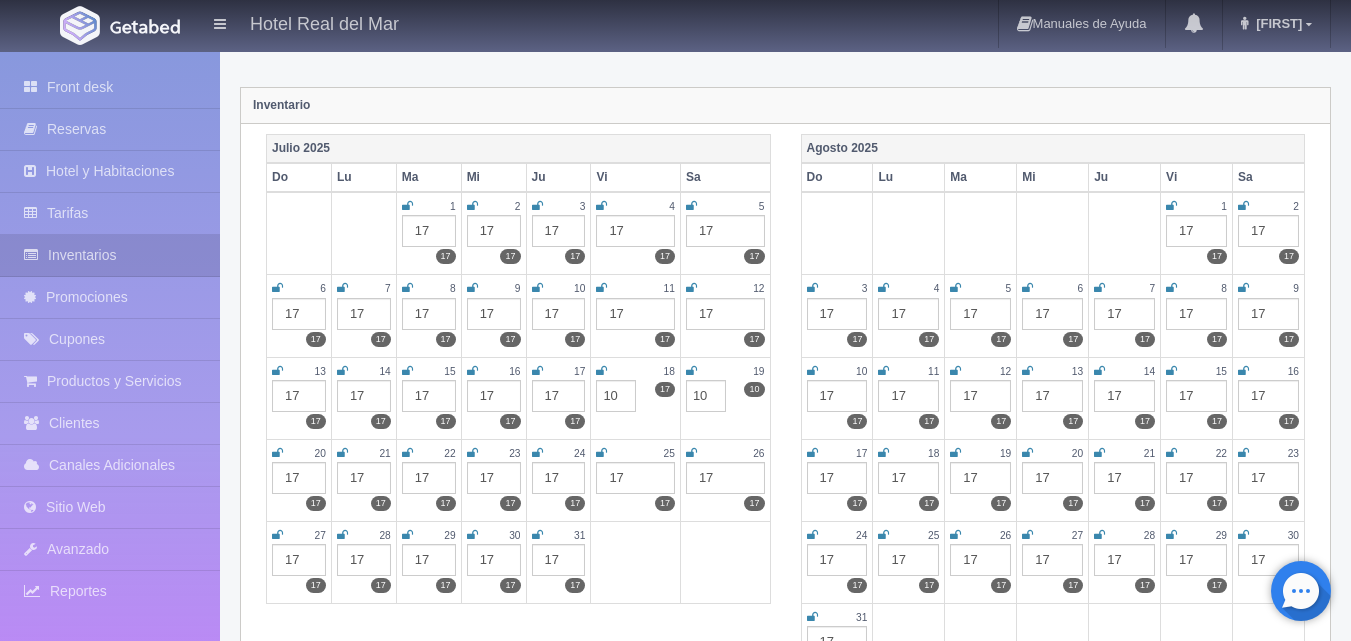 click on "Habitaciones
Cierre de fechas por periodo
Inventario por periodo
Suite, 2 camas Queen
Honey Mooner
Estudio, 1 cama Queen
Suite, 1 cama King
Estudio, 2 camas Queen
Suite, 2 camas Queen
Máximo de habitaciones definidas:  17" at bounding box center (972, -12) 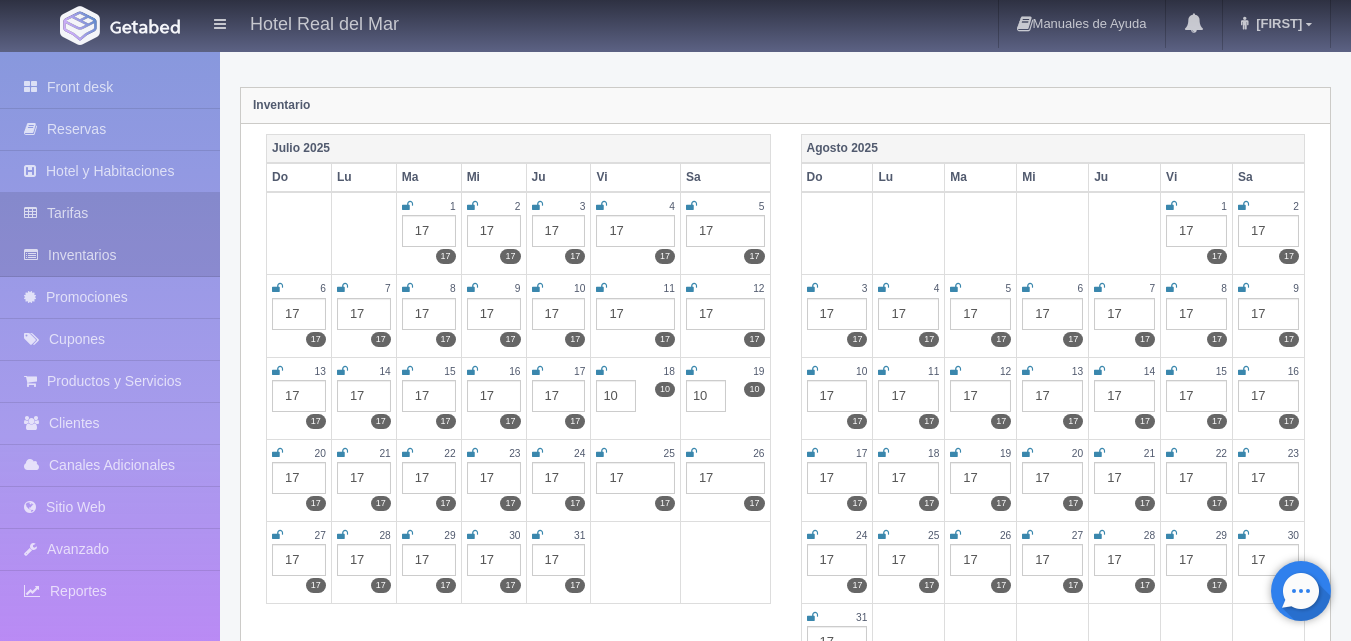 click on "Tarifas" at bounding box center (110, 213) 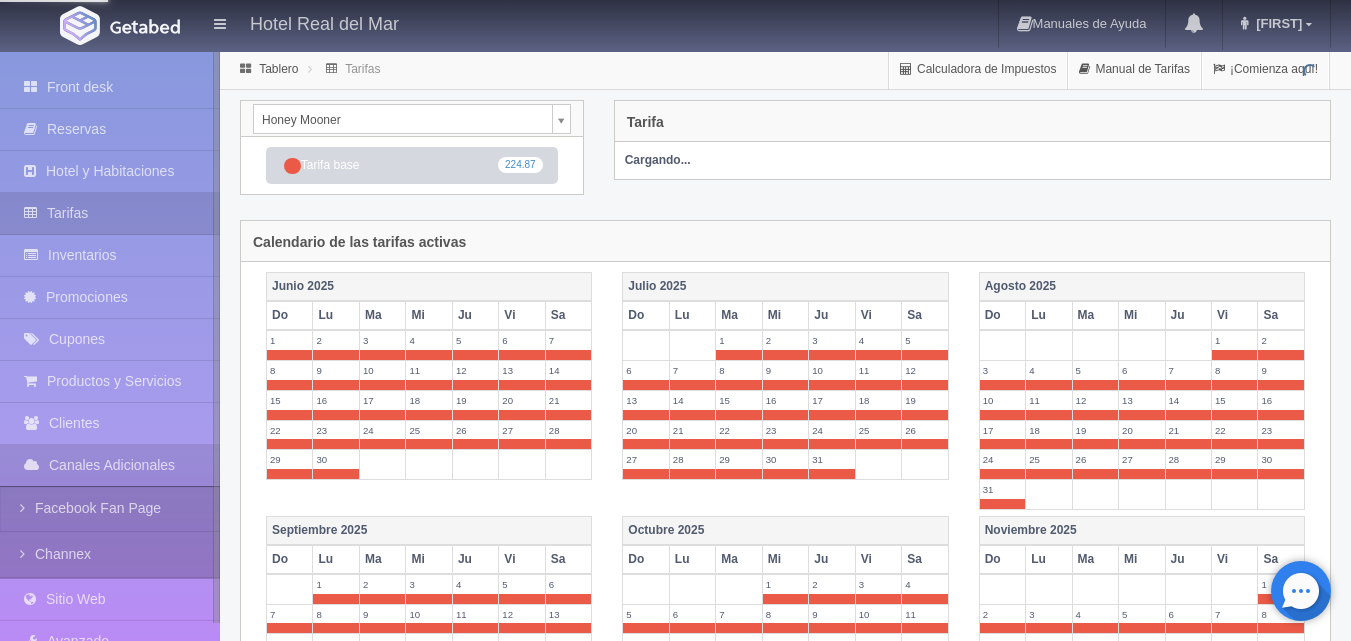 scroll, scrollTop: 0, scrollLeft: 0, axis: both 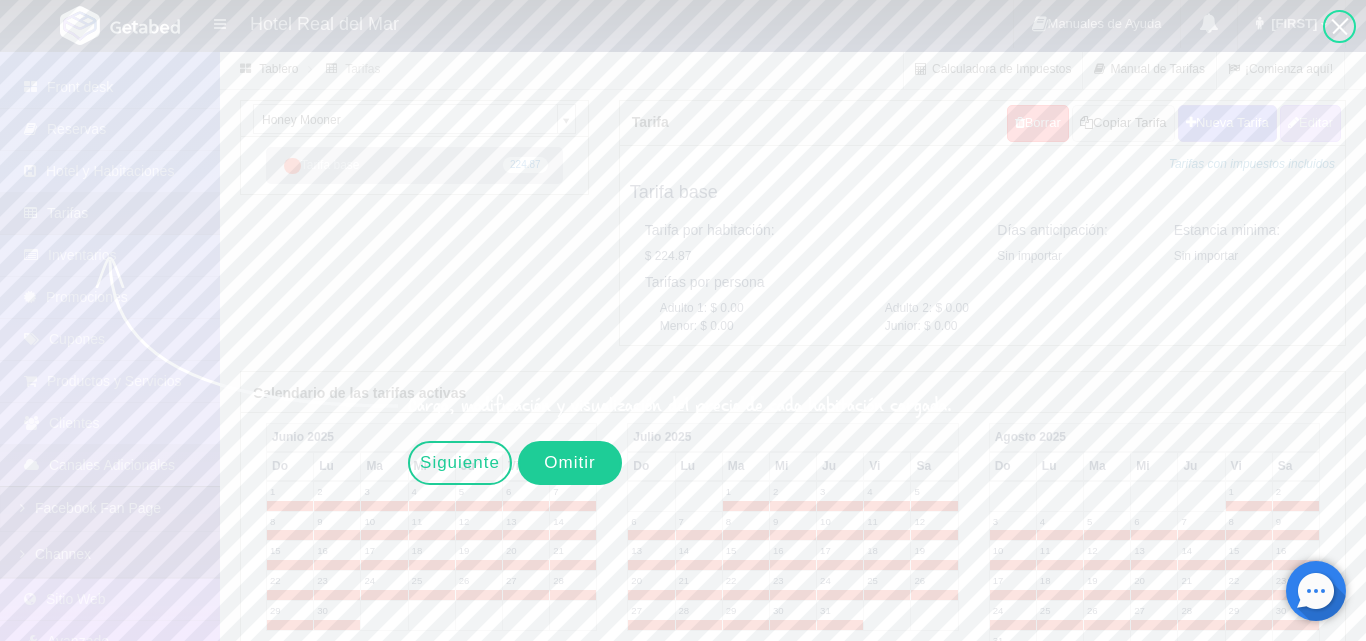 click on "Omitir" at bounding box center (570, 463) 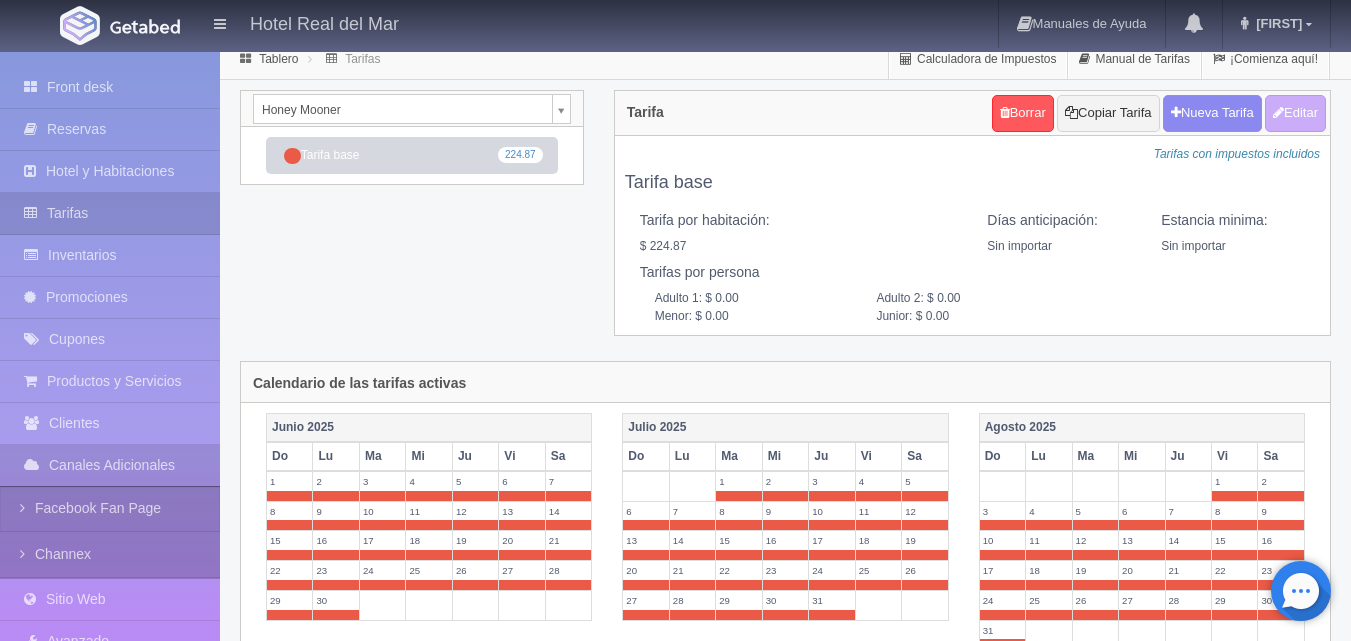 scroll, scrollTop: 0, scrollLeft: 0, axis: both 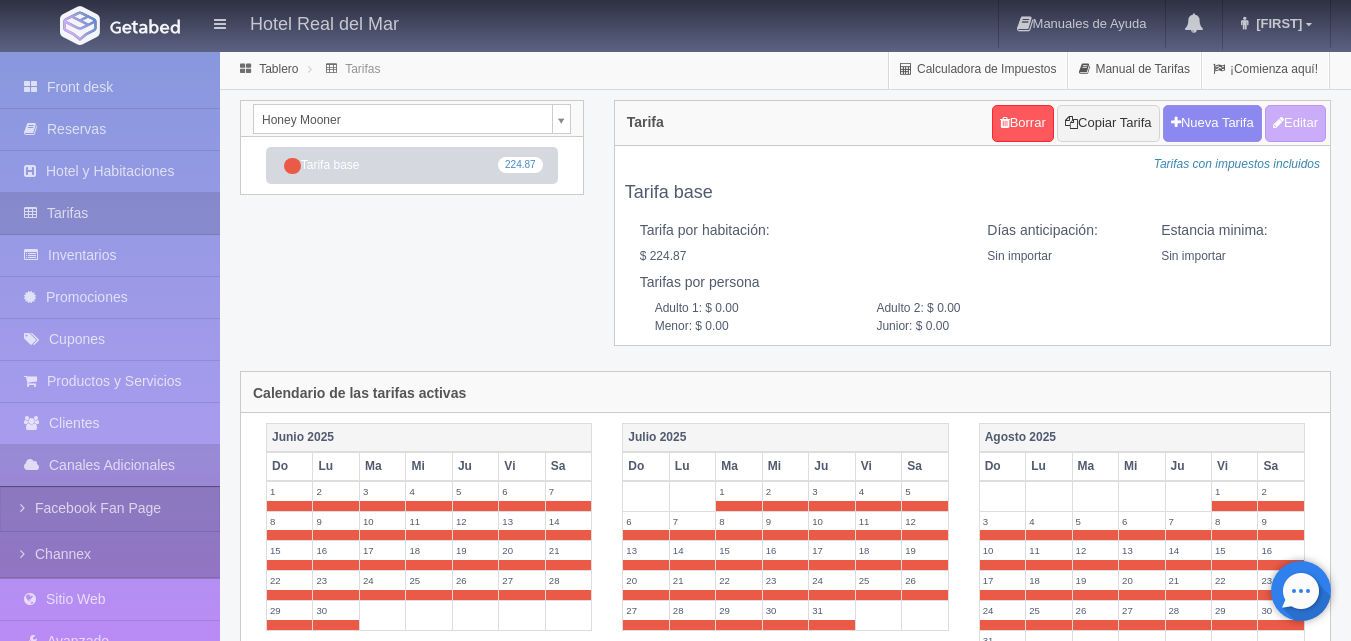 click on "Hotel Real del Mar
Manuales de Ayuda
Actualizaciones recientes
[NAME]
Mi Perfil
Salir / Log Out
Procesando...
Front desk
Reservas
Hotel y Habitaciones
Tarifas
Inventarios
Promociones
Cupones
Productos y Servicios
Clientes
Canales Adicionales
Facebook Fan Page" at bounding box center (675, 667) 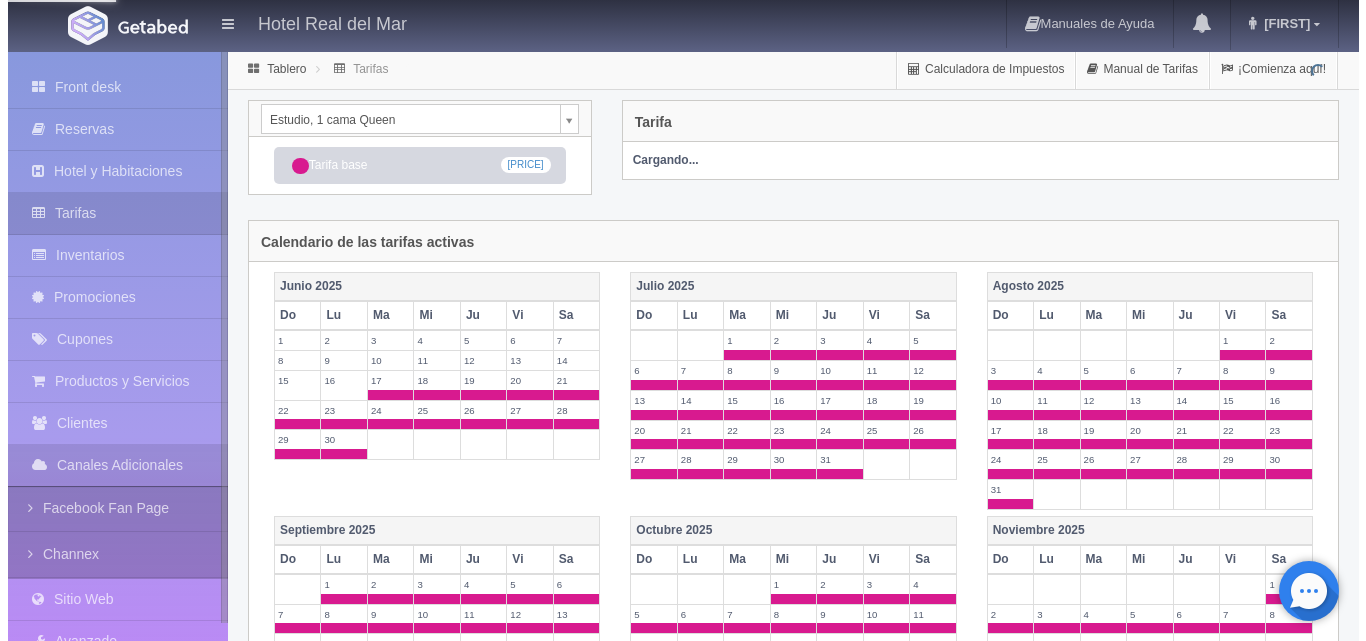 scroll, scrollTop: 0, scrollLeft: 0, axis: both 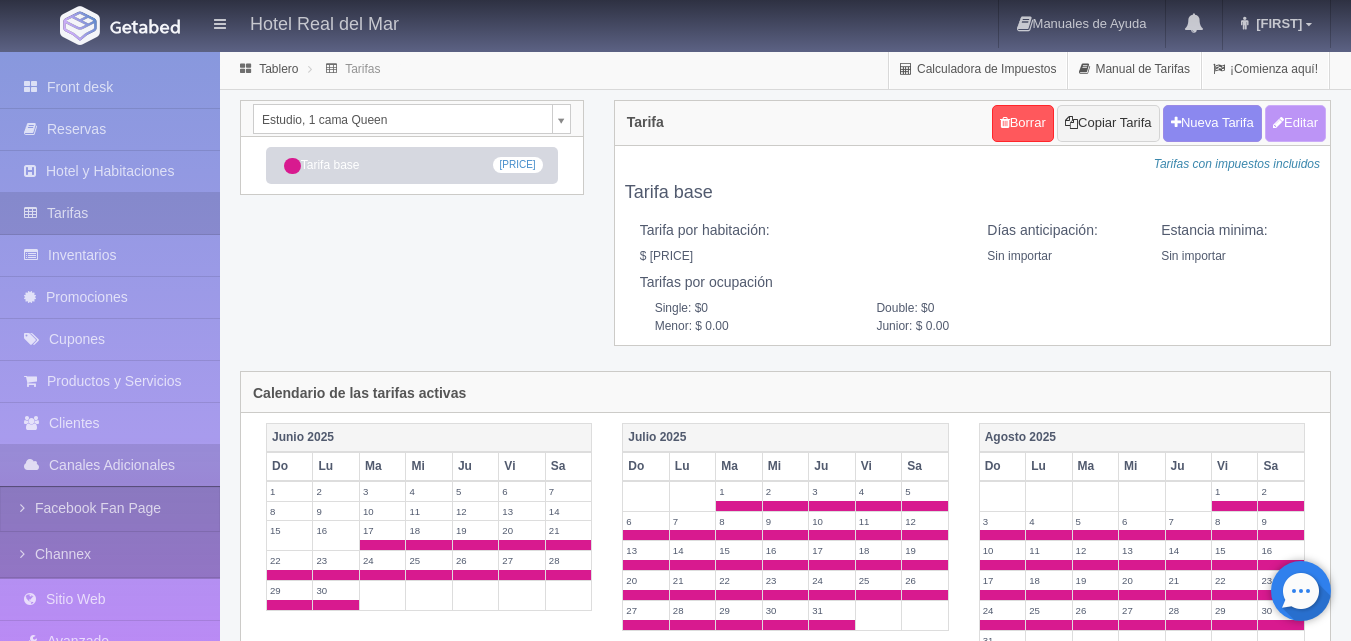 click on "Editar" at bounding box center (1295, 123) 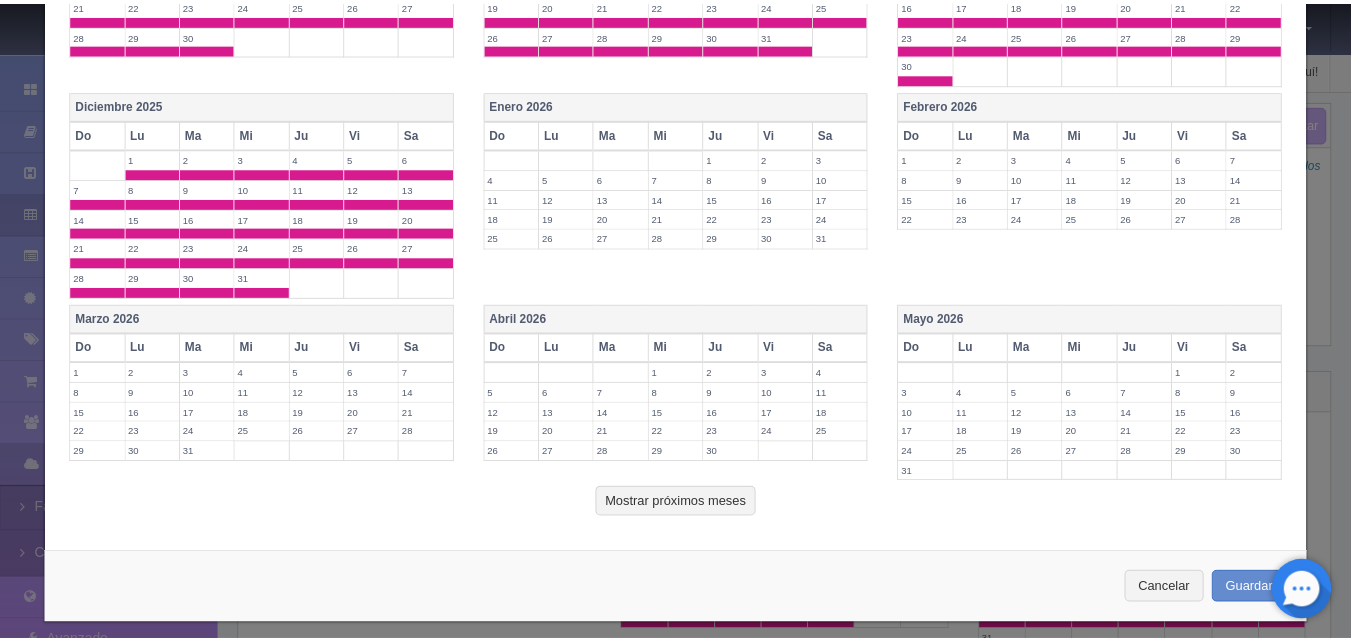 scroll, scrollTop: 914, scrollLeft: 0, axis: vertical 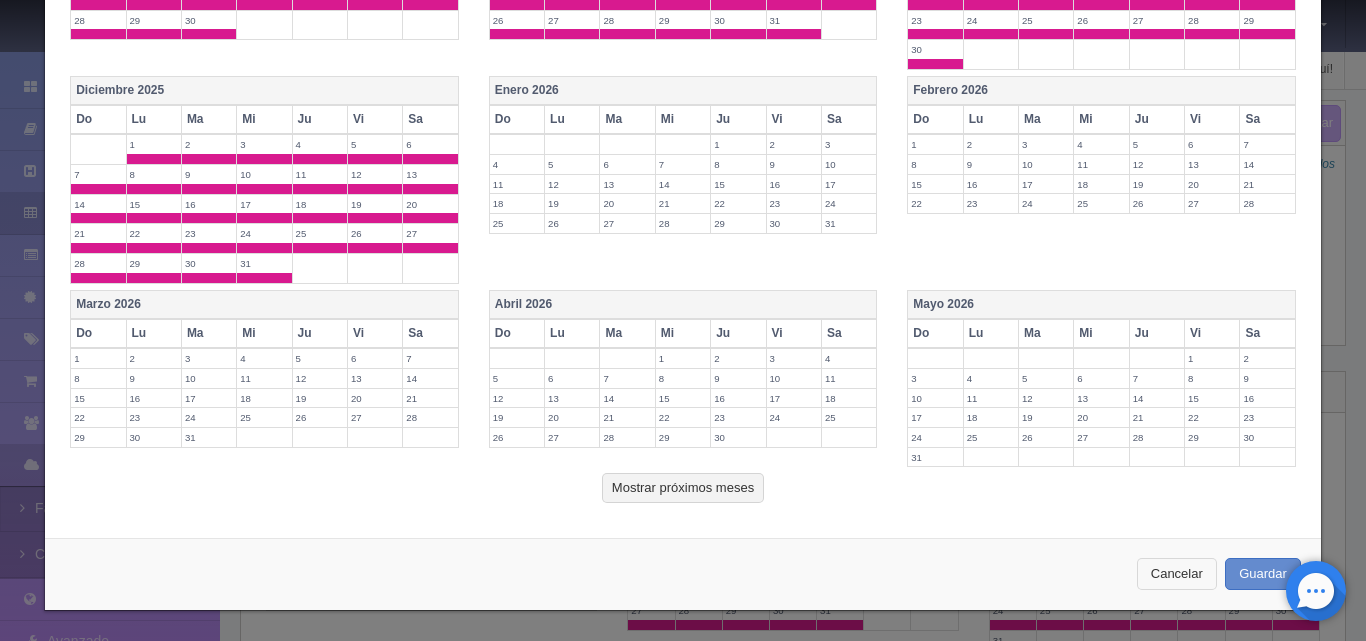 click on "Cancelar" at bounding box center [1177, 574] 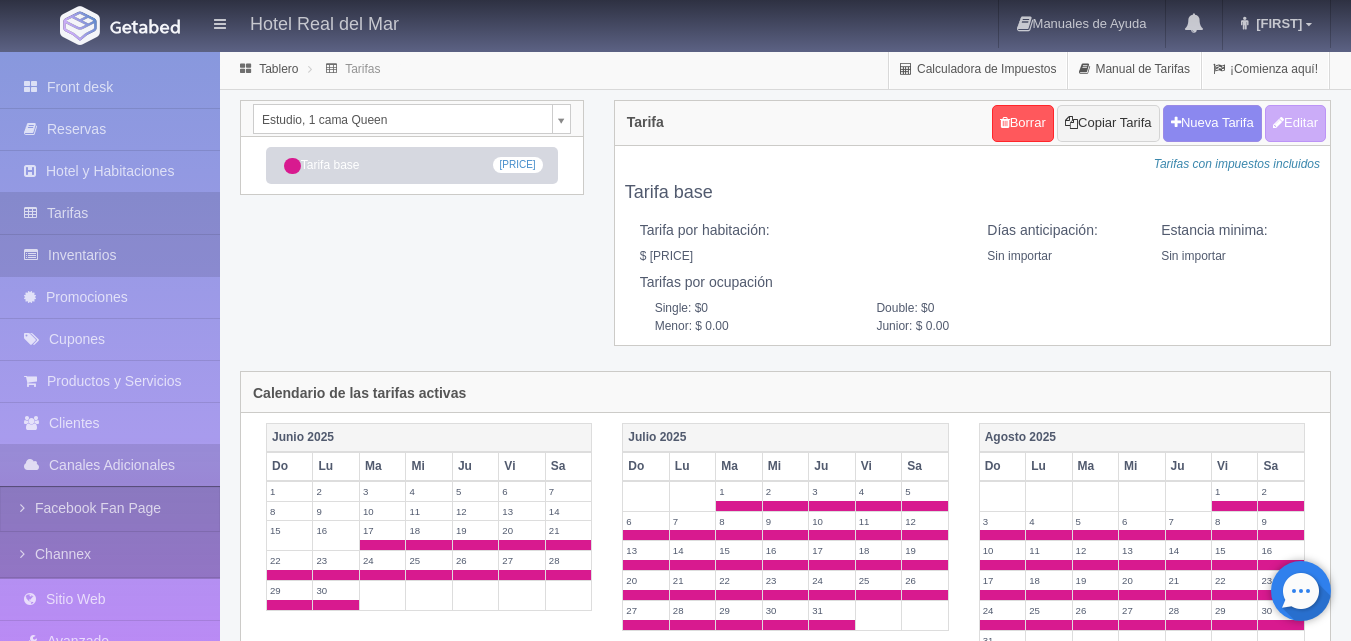 click on "Inventarios" at bounding box center (110, 255) 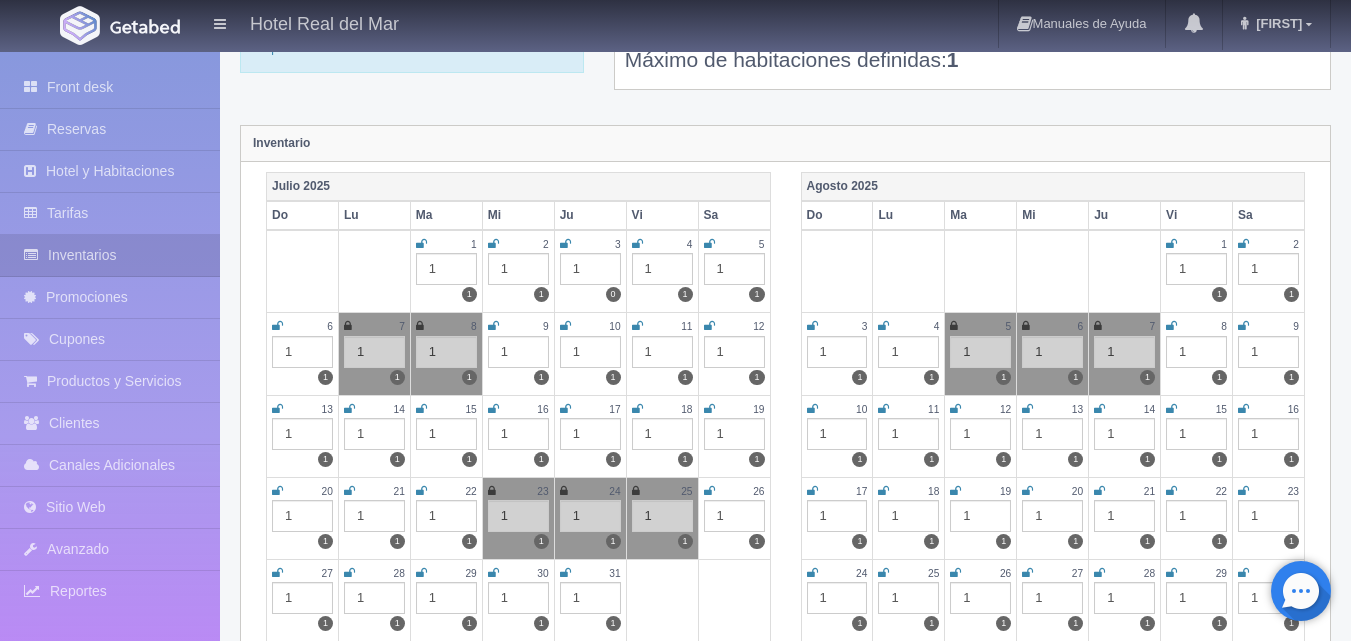 scroll, scrollTop: 200, scrollLeft: 0, axis: vertical 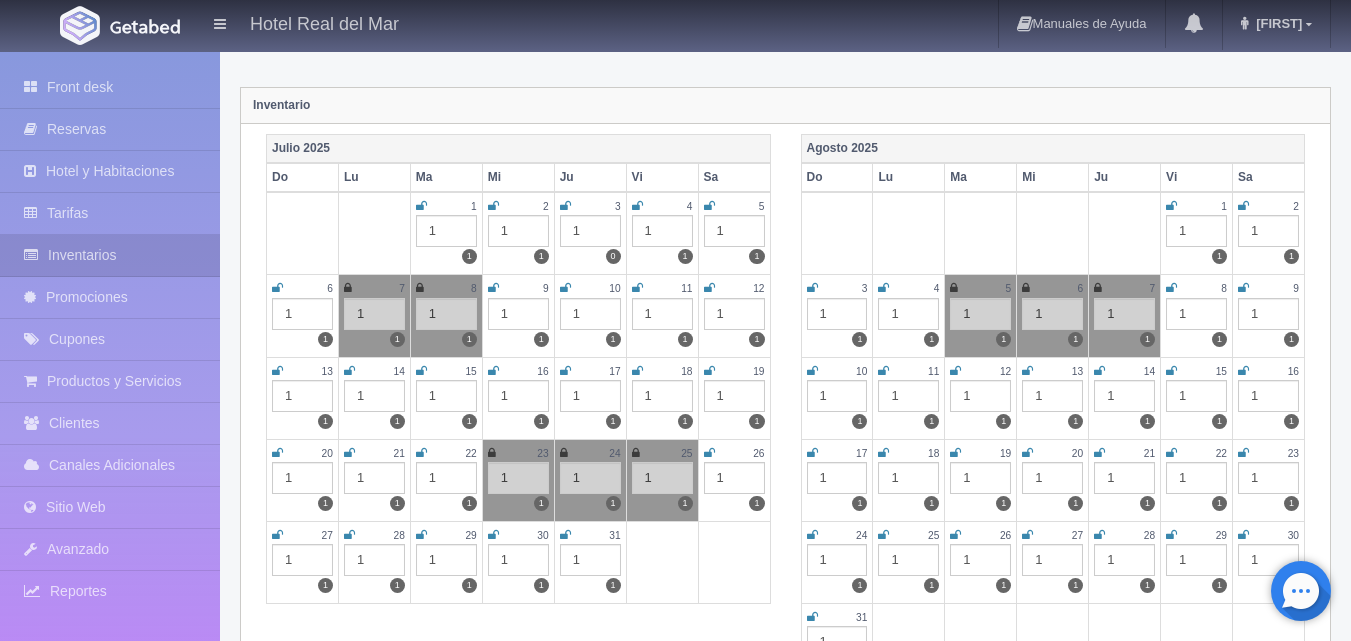click on "1" at bounding box center (518, 314) 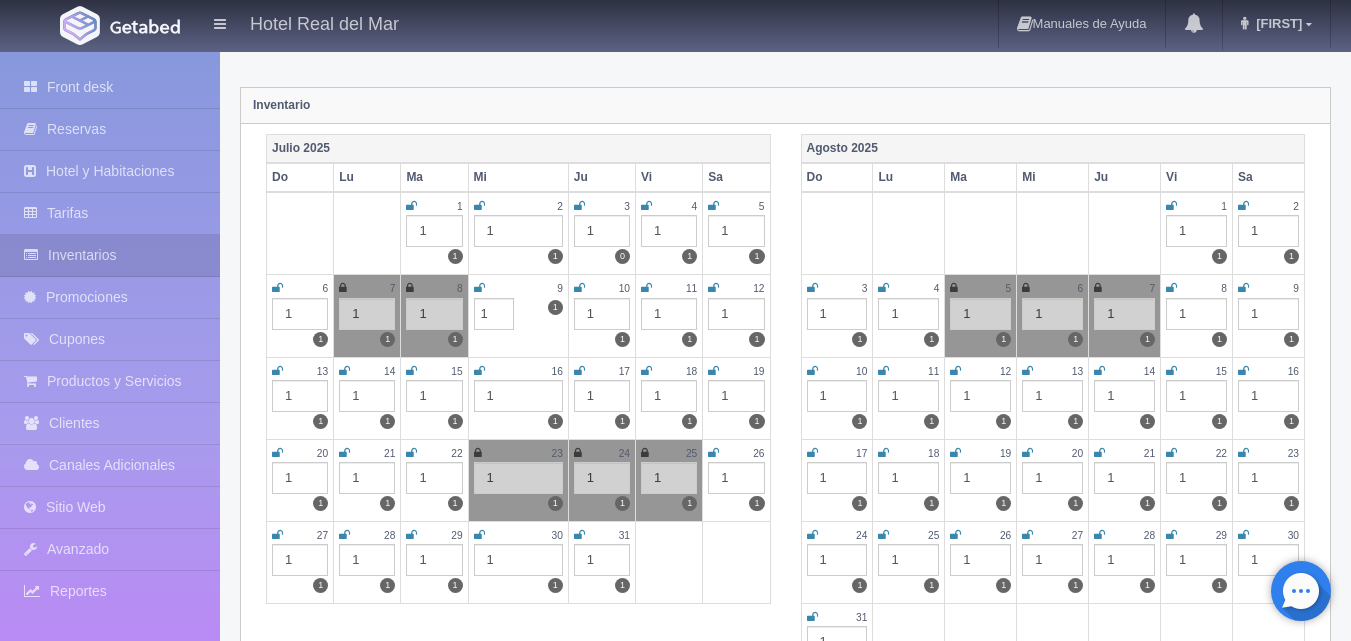 click on "Nota:
- Las periodos de color gris son fechas cerradas.
- Los elementos redondeados es la cantidad/allotment disponible de la habitación
Habitaciones
Cierre de fechas por periodo
Inventario por periodo
Honey Mooner
Honey Mooner
Estudio, 1 cama Queen
Suite, 1 cama King
Estudio, 2 camas Queen
Suite, 2 camas Queen
Máximo de habitaciones definidas:  1" at bounding box center [785, -12] 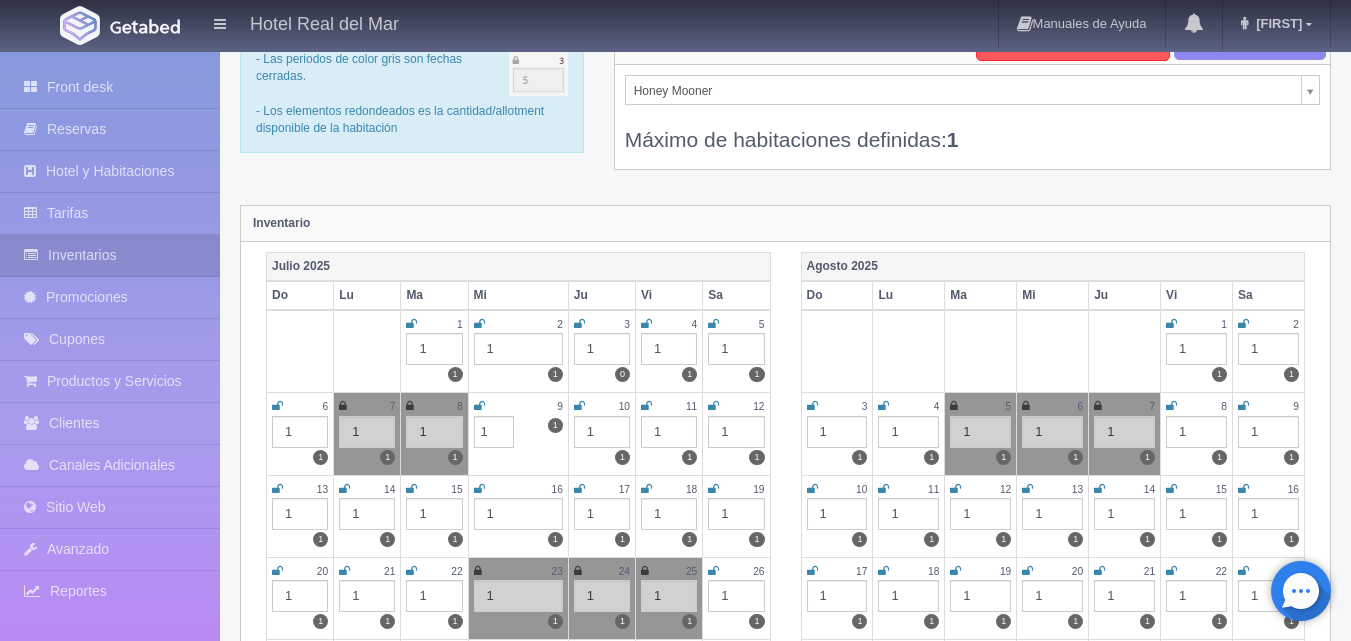 scroll, scrollTop: 0, scrollLeft: 0, axis: both 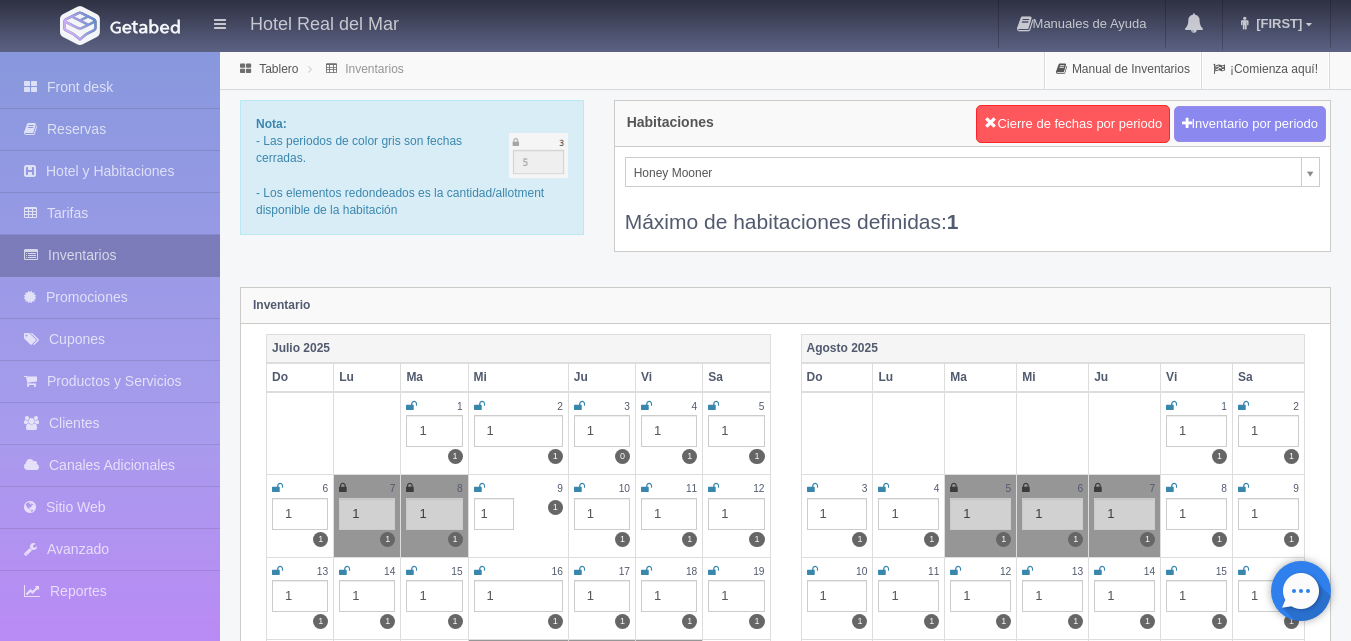 click on "Inventarios" at bounding box center (110, 255) 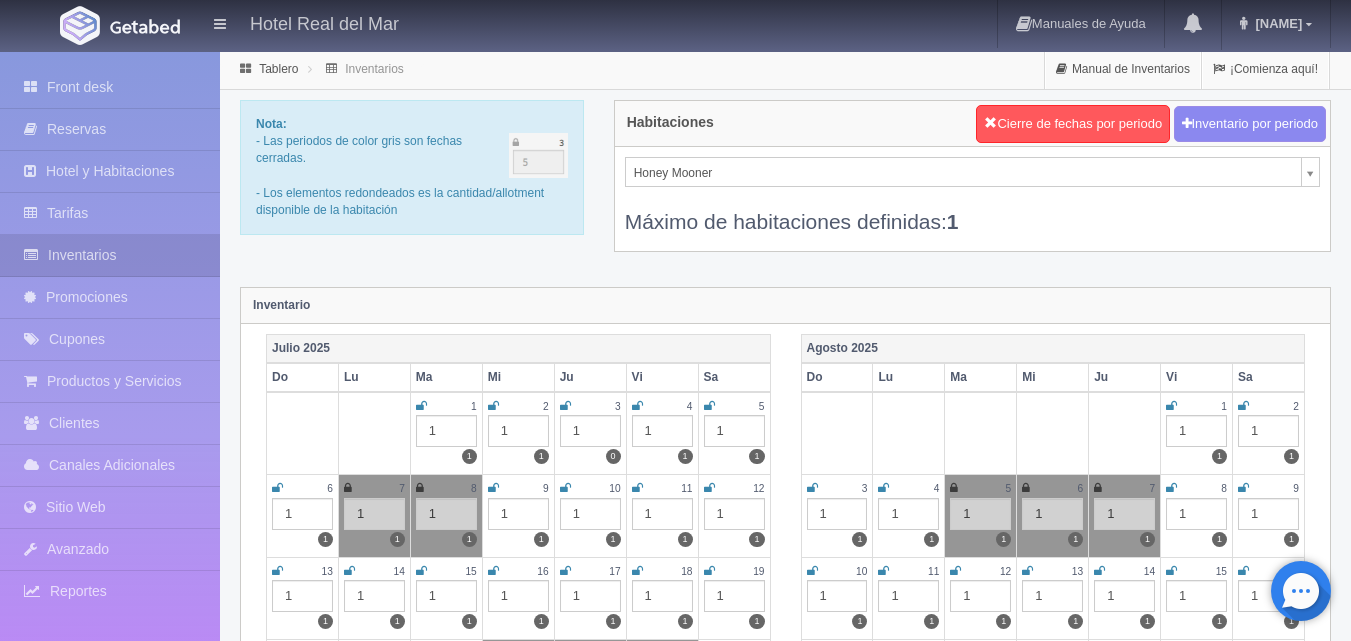 scroll, scrollTop: 0, scrollLeft: 0, axis: both 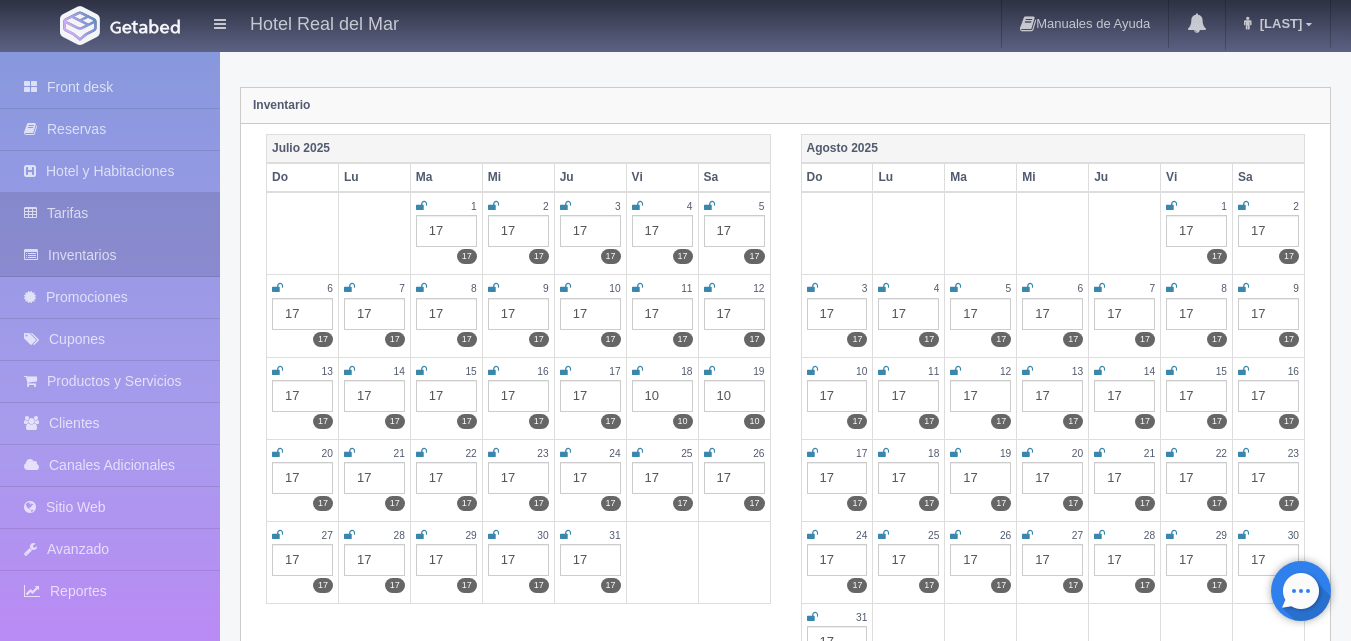 click on "Tarifas" at bounding box center [110, 213] 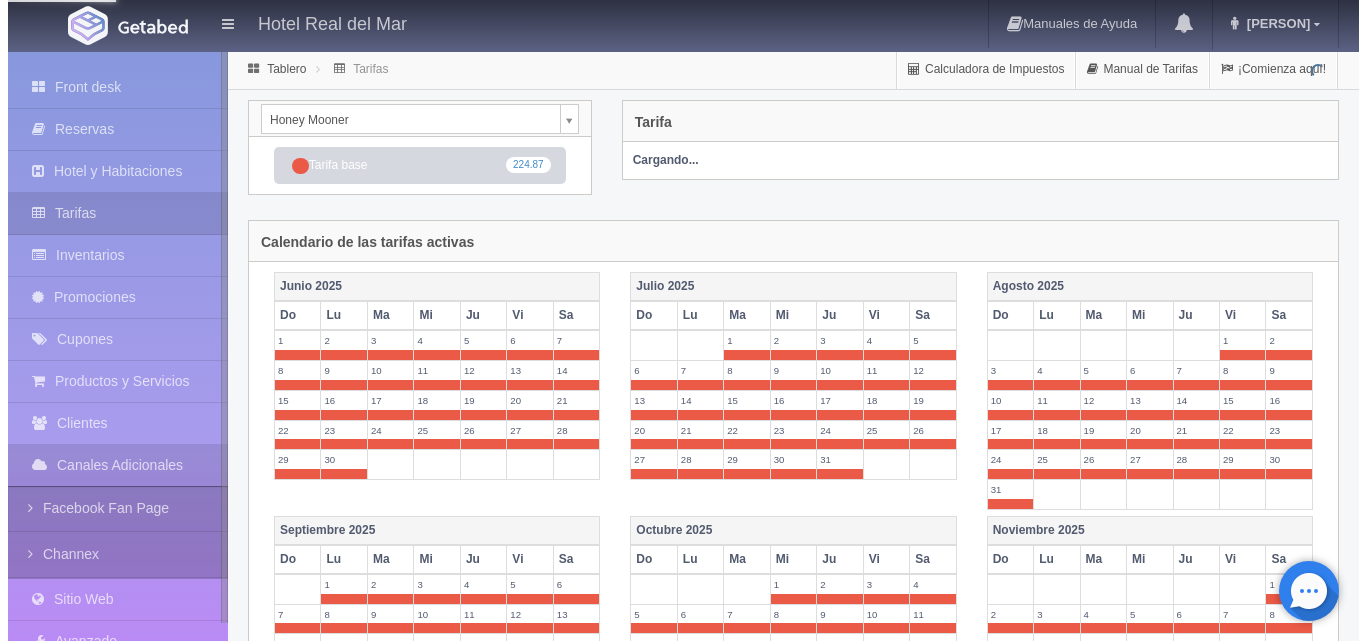scroll, scrollTop: 0, scrollLeft: 0, axis: both 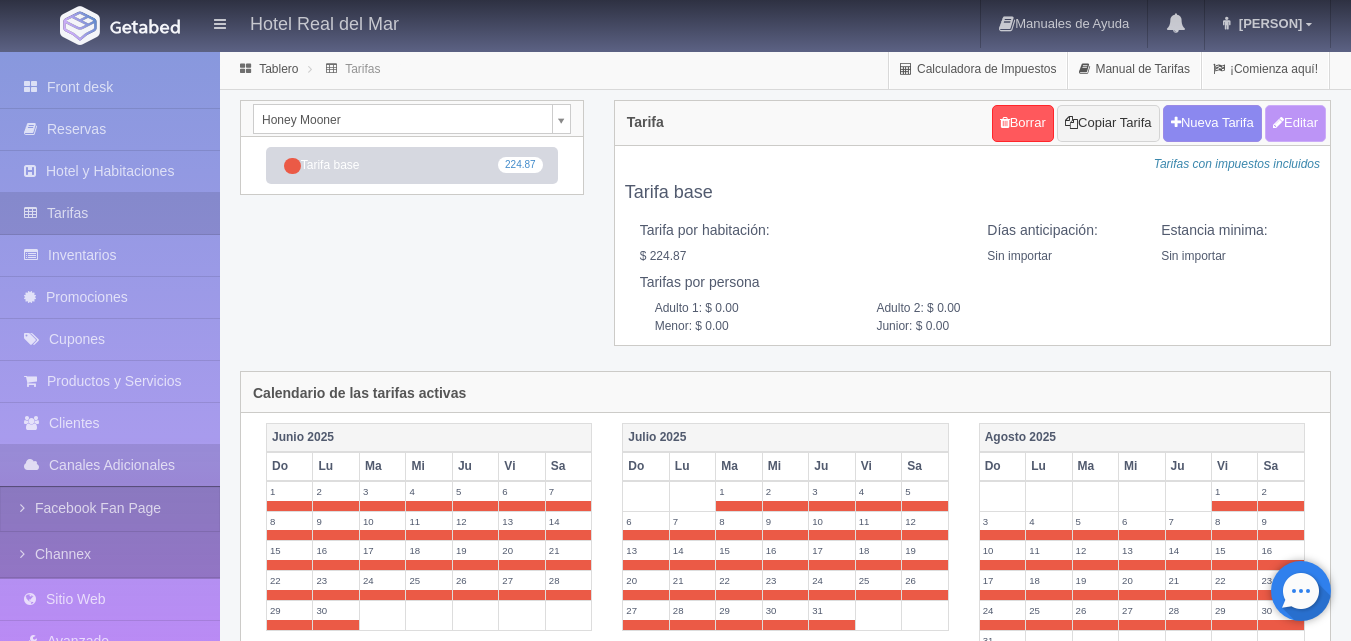 click on "Editar" at bounding box center (1295, 123) 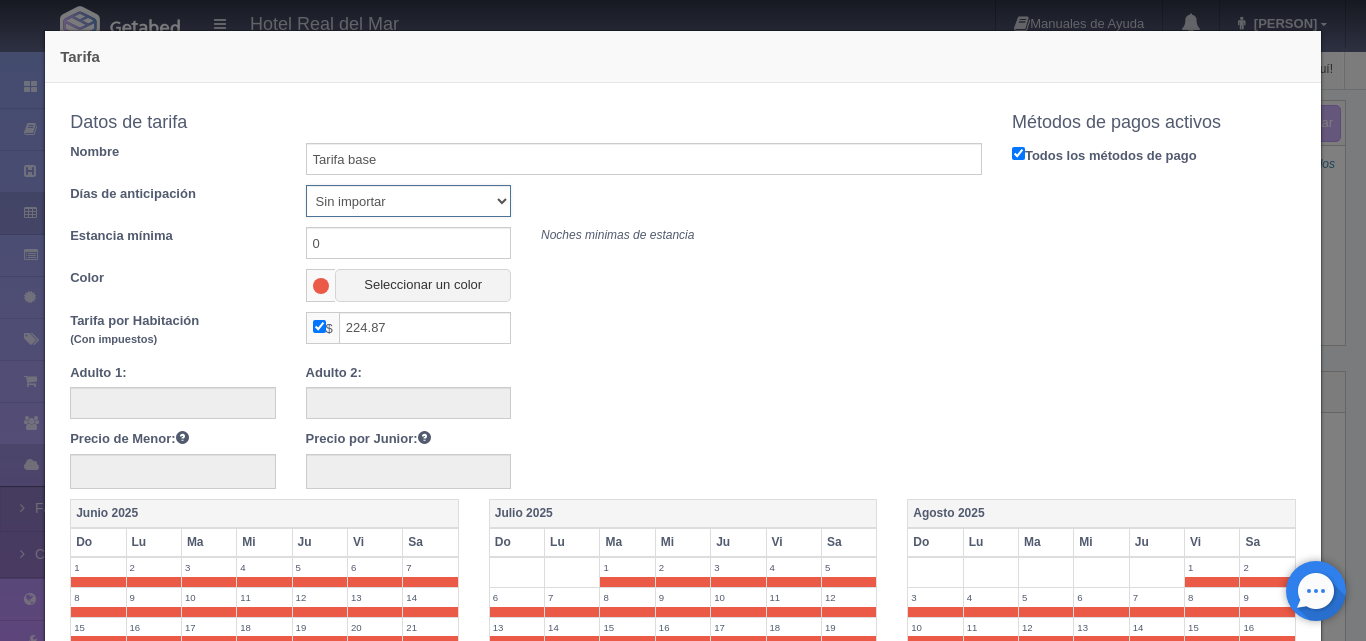 click on "Sin importar
1
2
3
4
5
6
7
8
9
10" at bounding box center (408, 201) 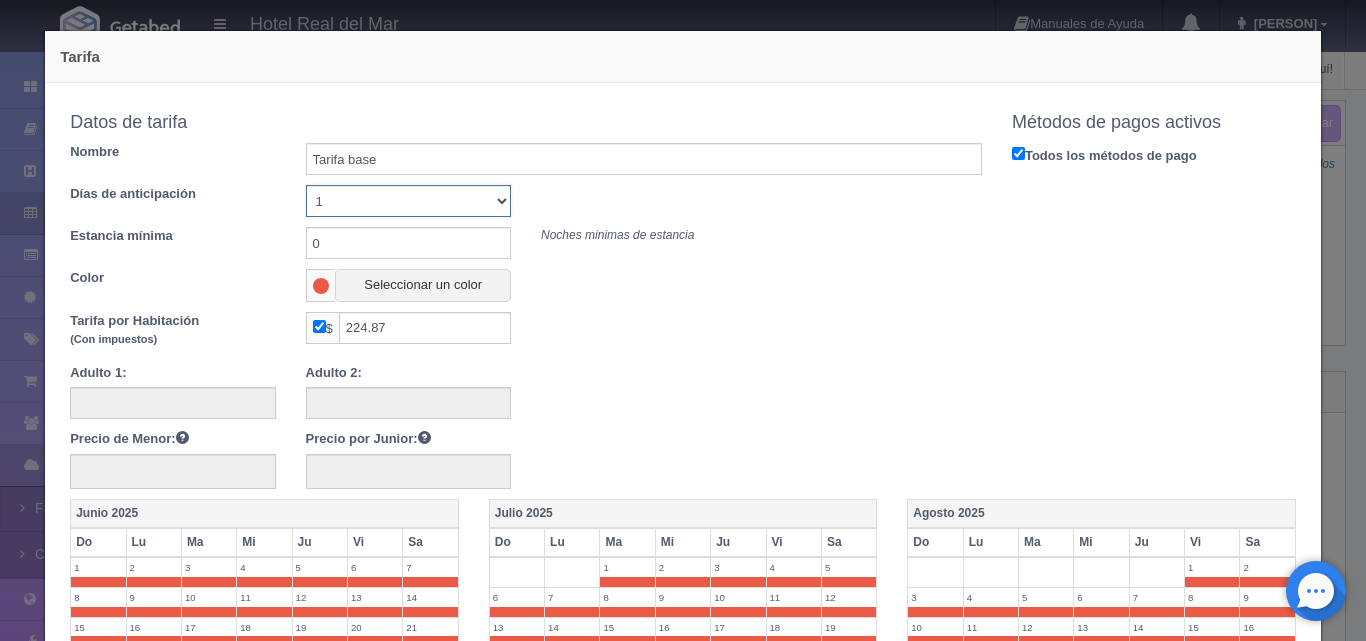 click on "Sin importar
1
2
3
4
5
6
7
8
9
10" at bounding box center (408, 201) 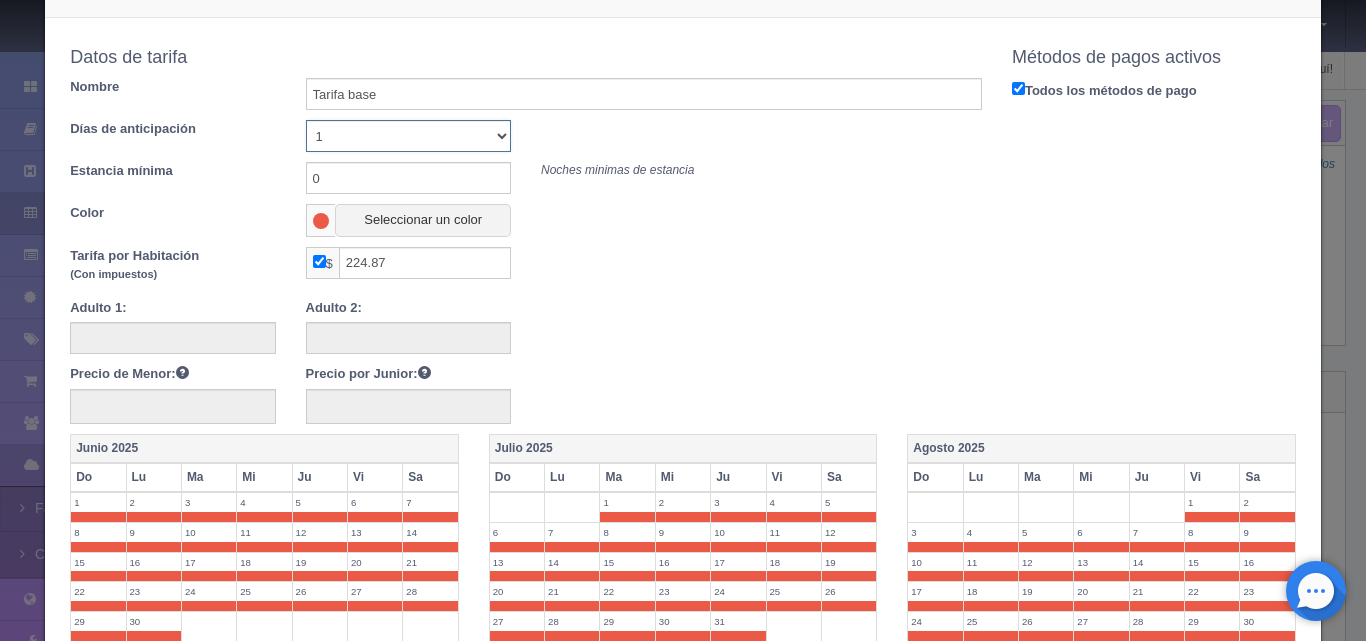 scroll, scrollTop: 100, scrollLeft: 0, axis: vertical 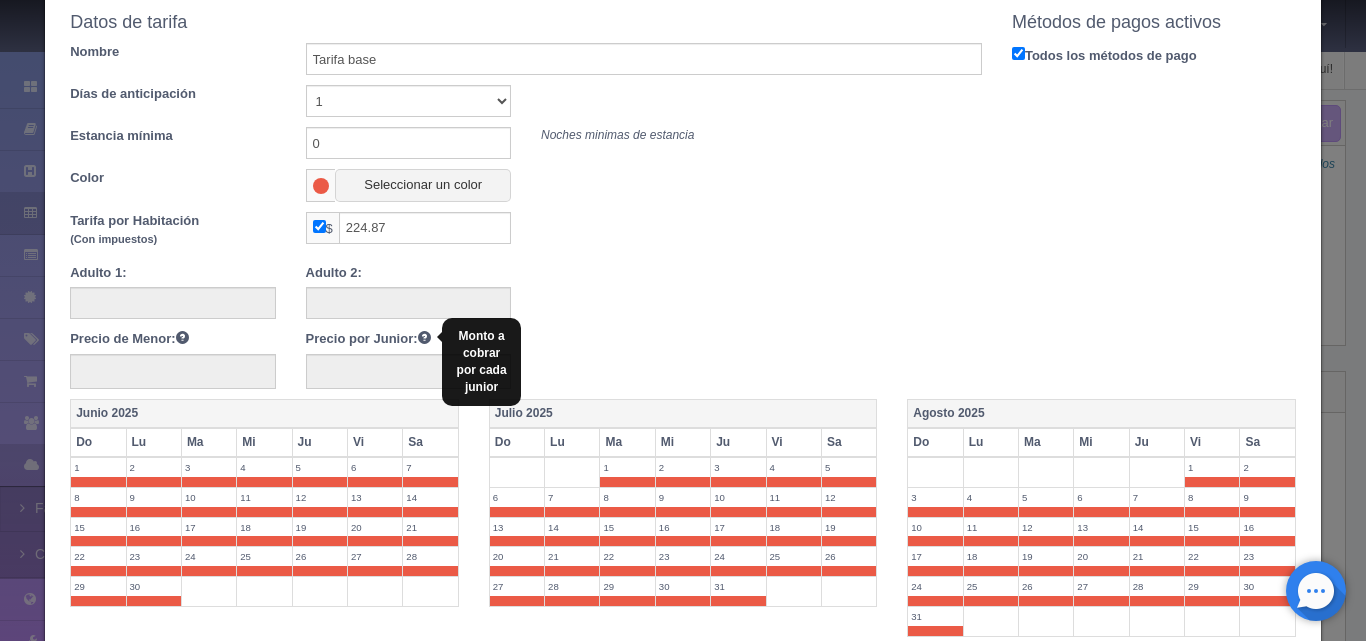 click at bounding box center [182, 336] 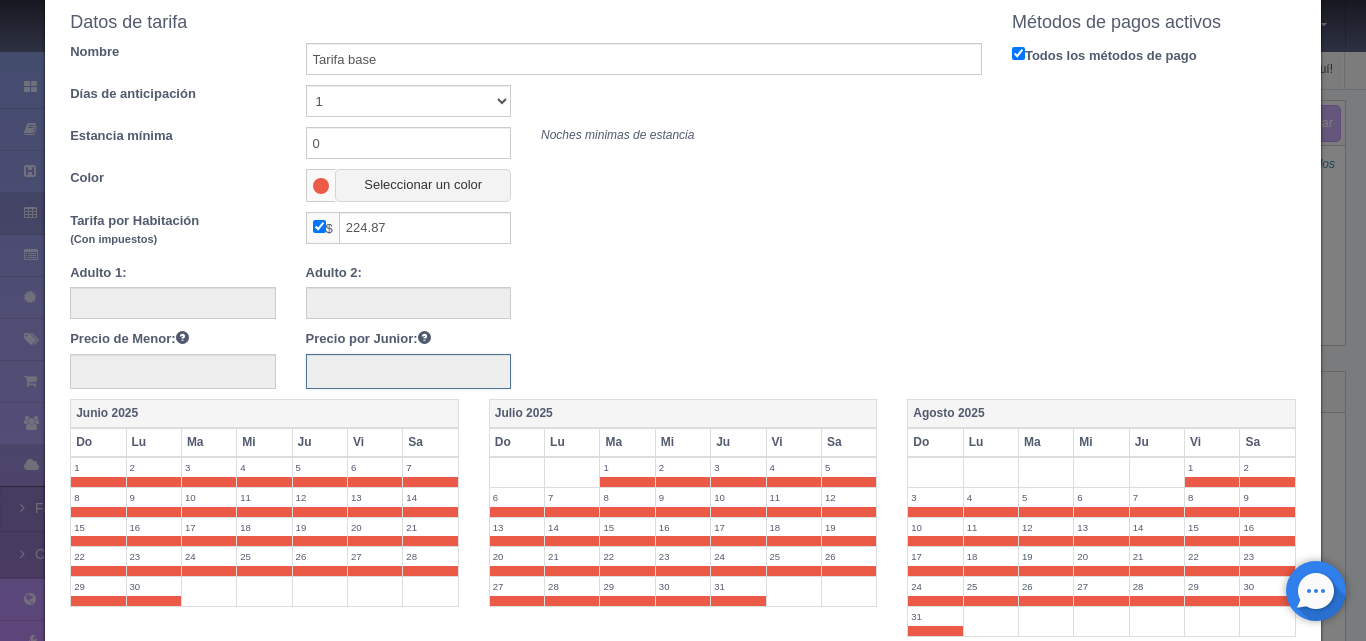click at bounding box center (408, 371) 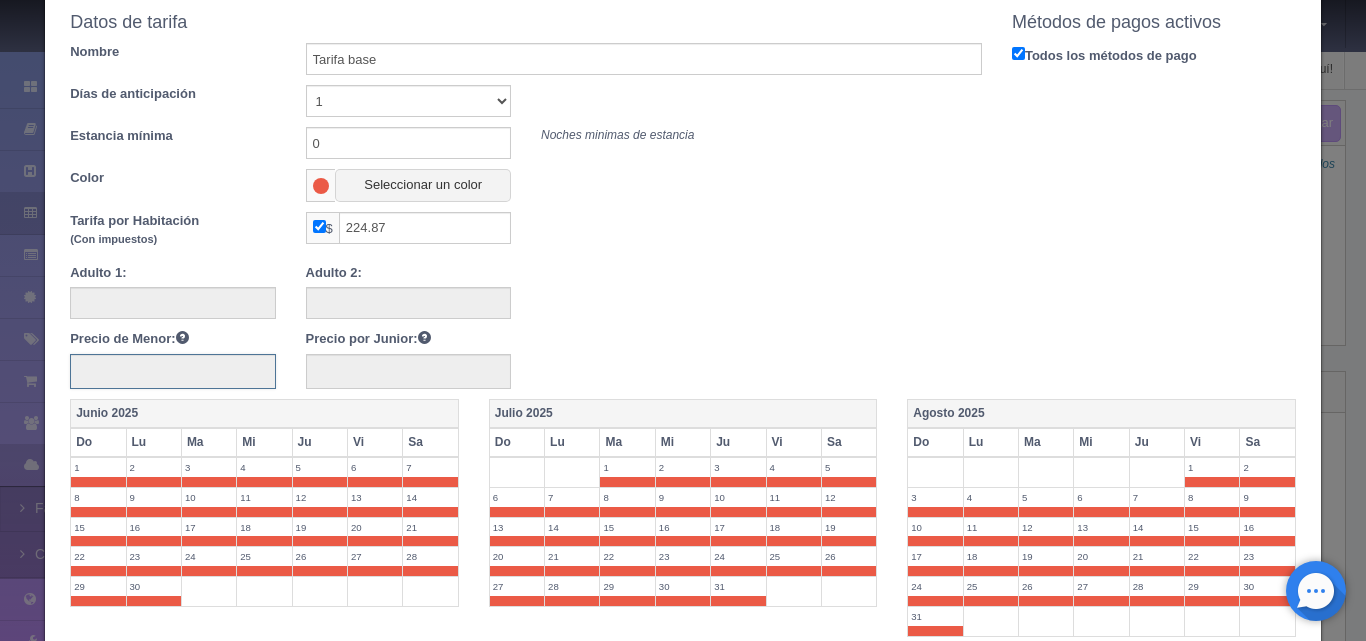 click at bounding box center [172, 371] 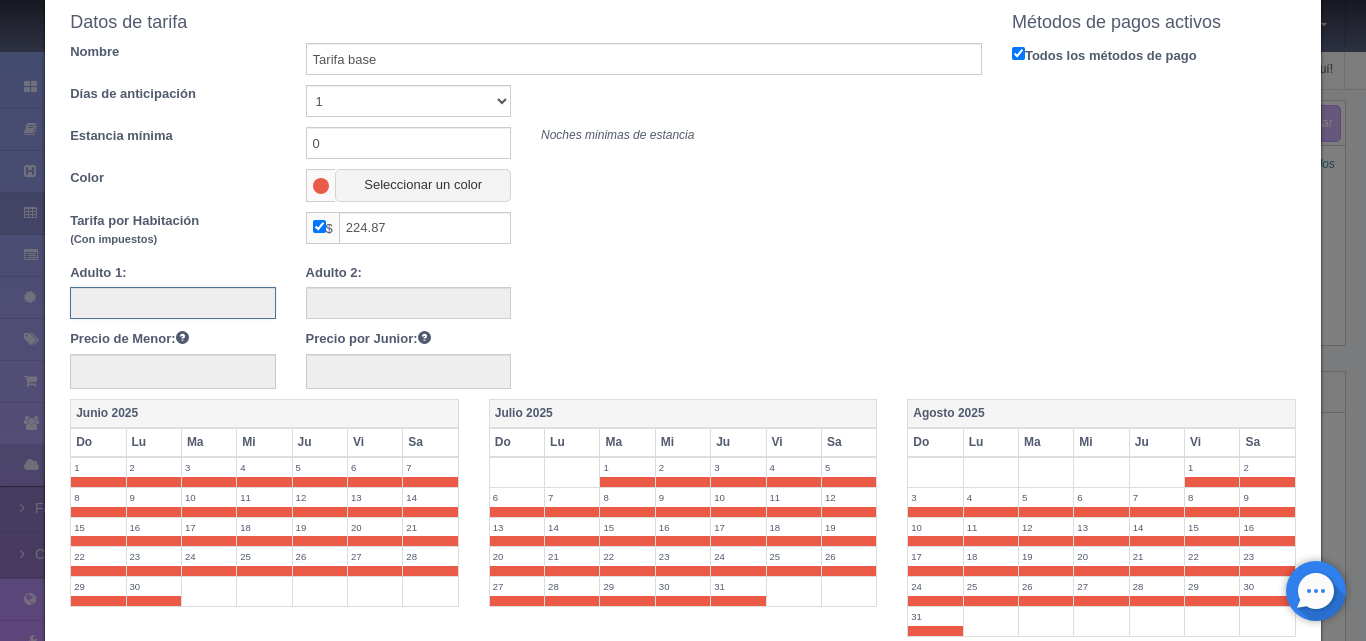 click at bounding box center (172, 303) 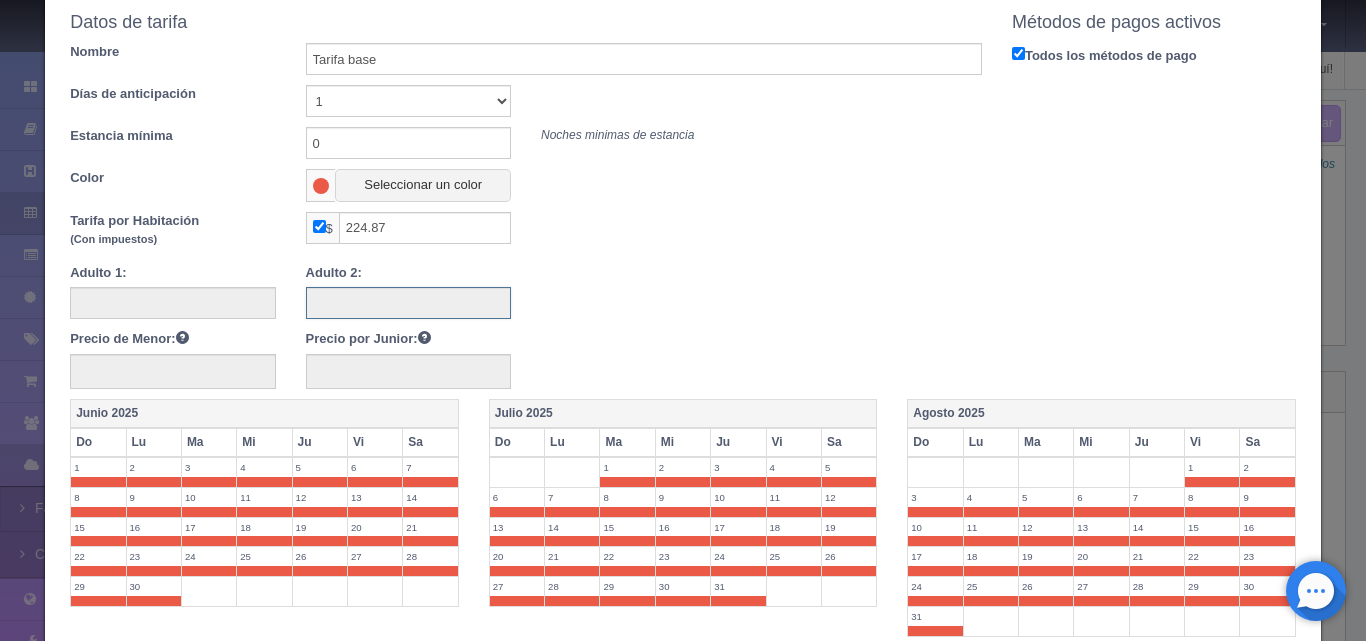 click at bounding box center [408, 303] 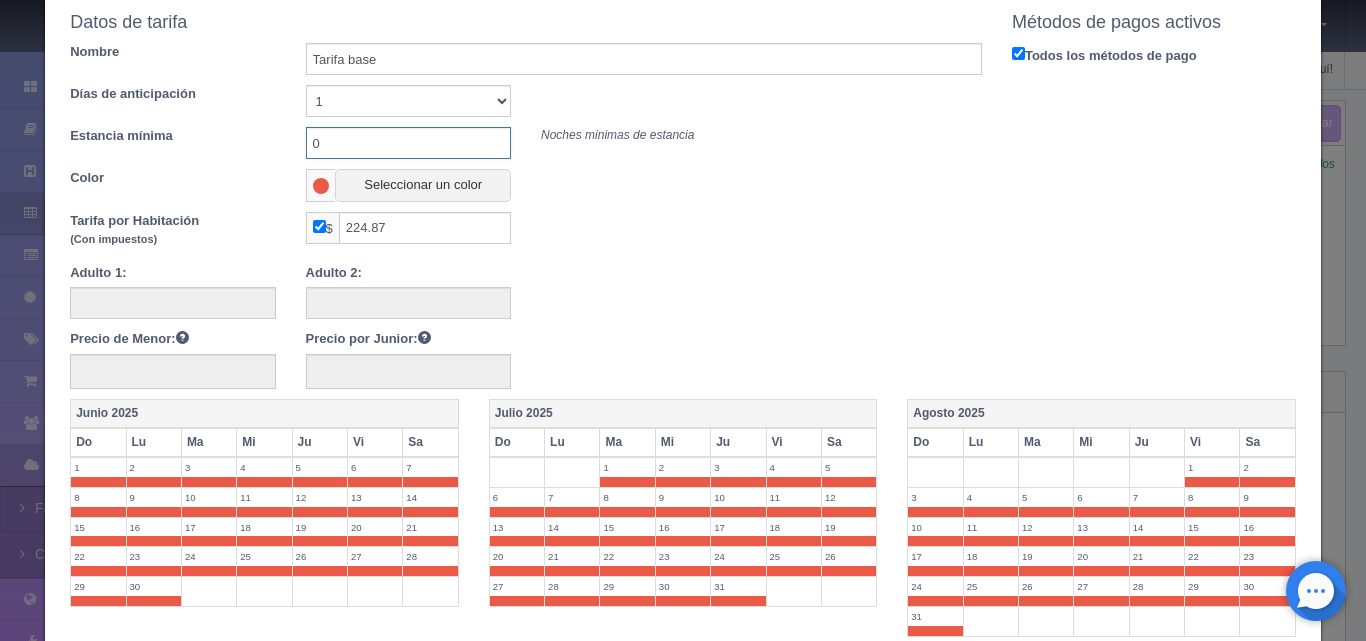 click on "0" at bounding box center (408, 143) 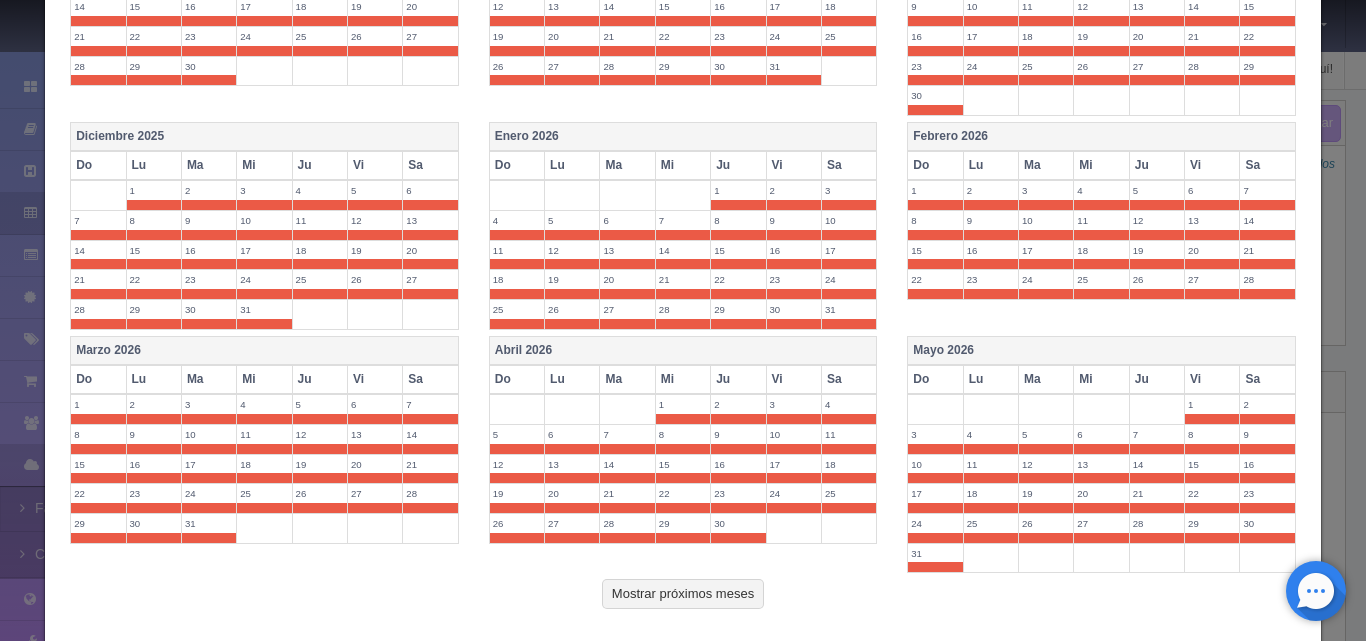 scroll, scrollTop: 970, scrollLeft: 0, axis: vertical 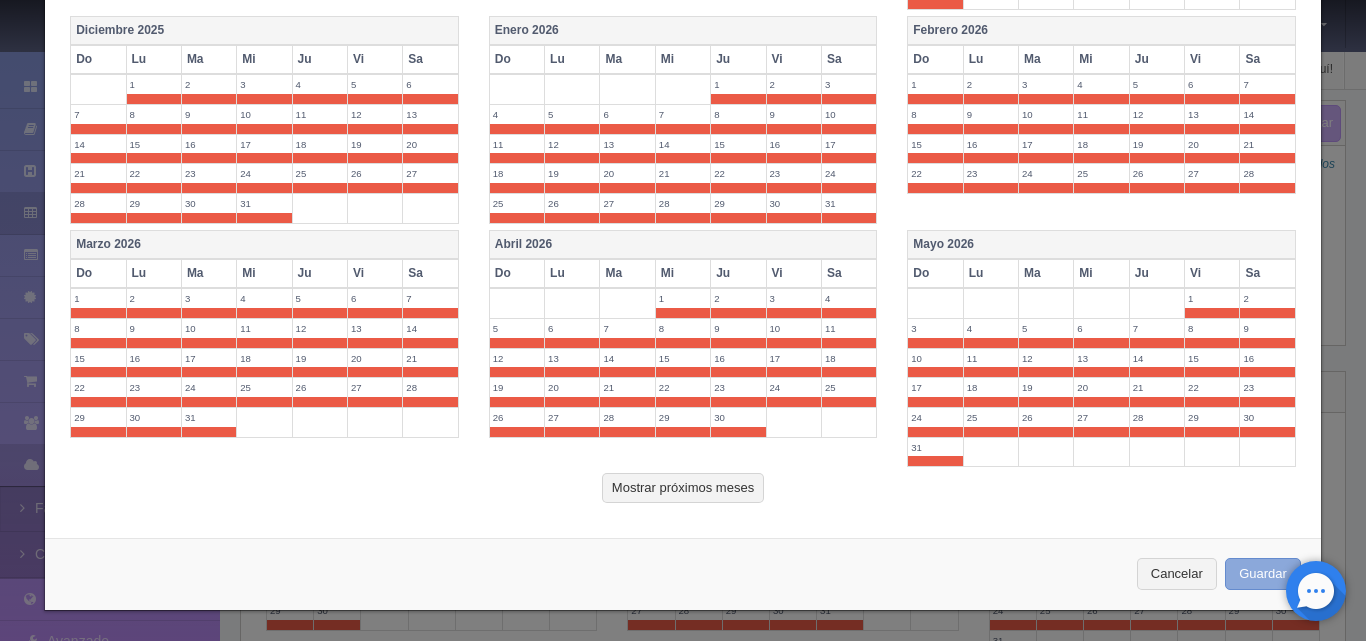 type on "1" 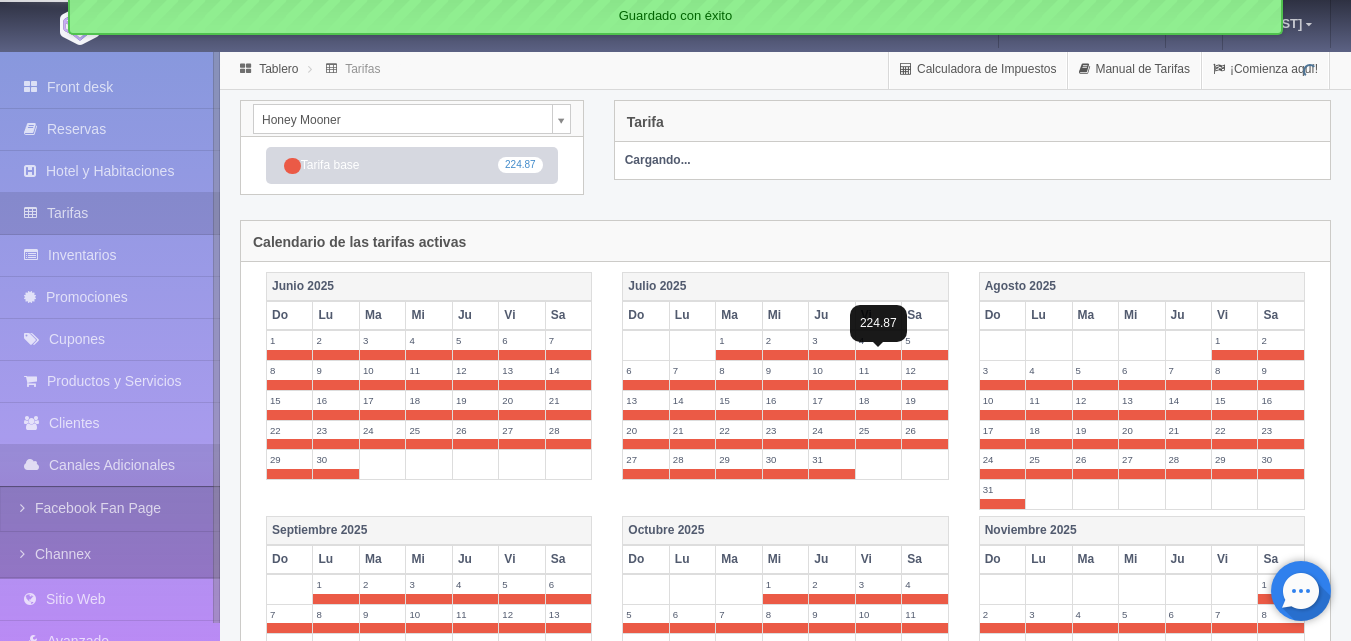 scroll, scrollTop: 0, scrollLeft: 0, axis: both 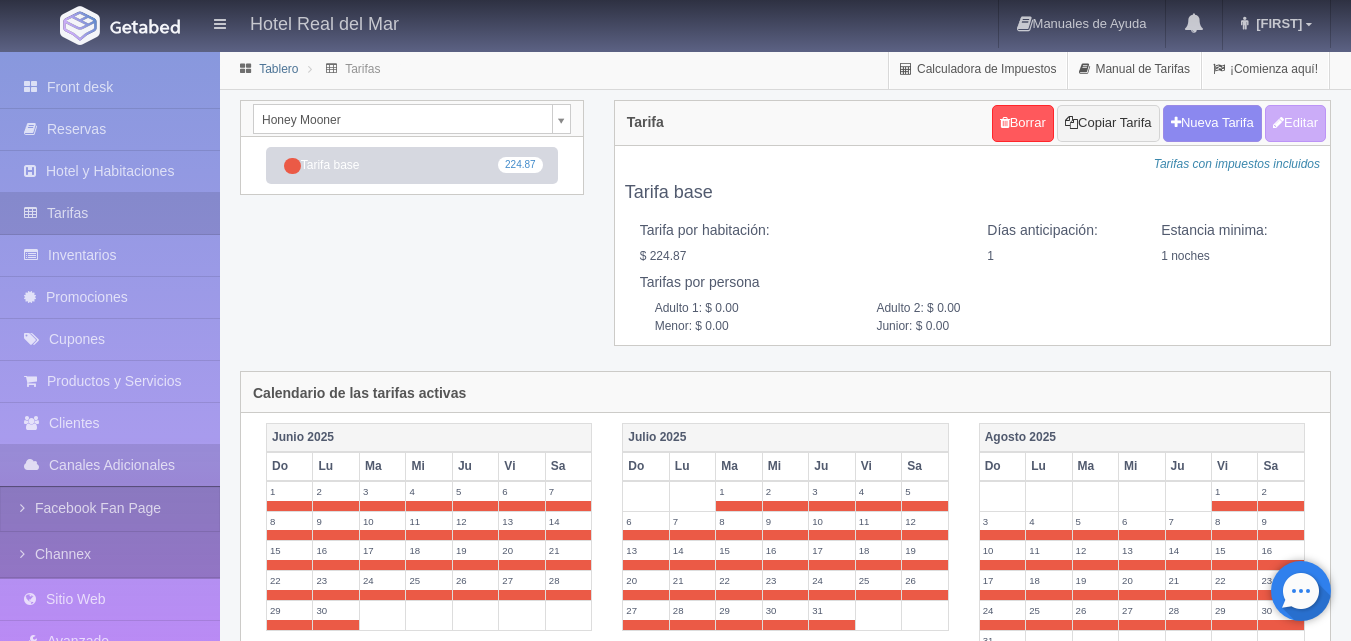 click on "Tablero" at bounding box center [278, 69] 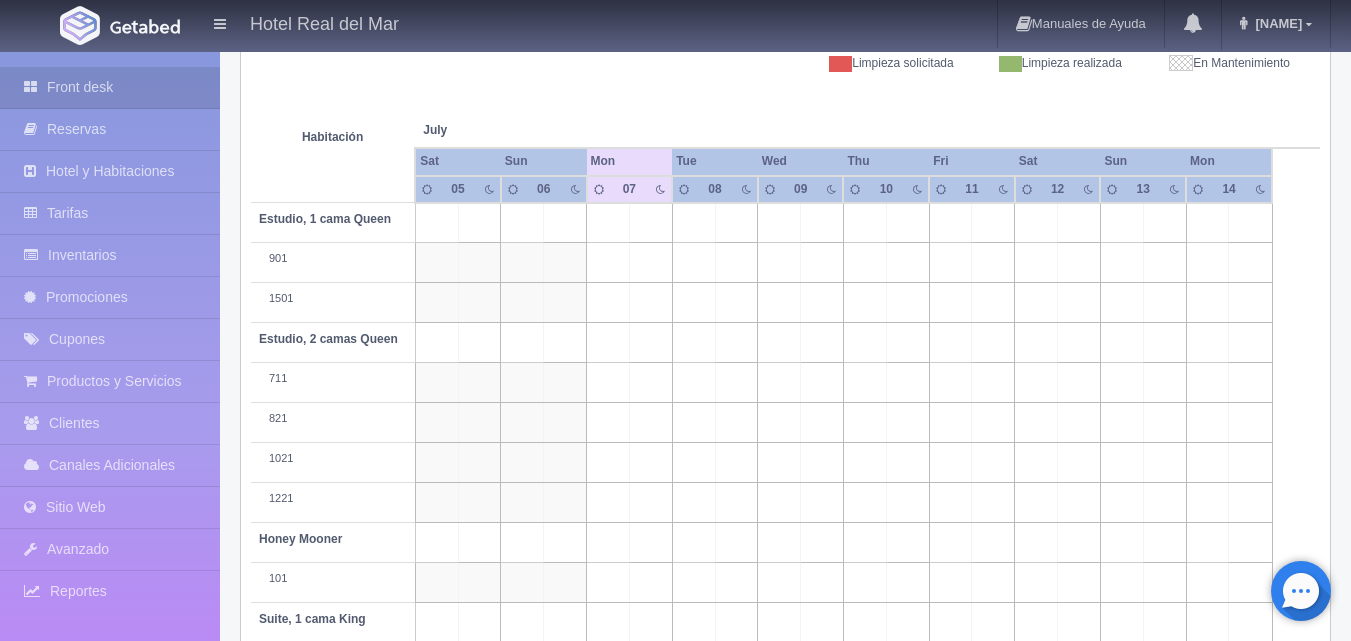 scroll, scrollTop: 300, scrollLeft: 0, axis: vertical 